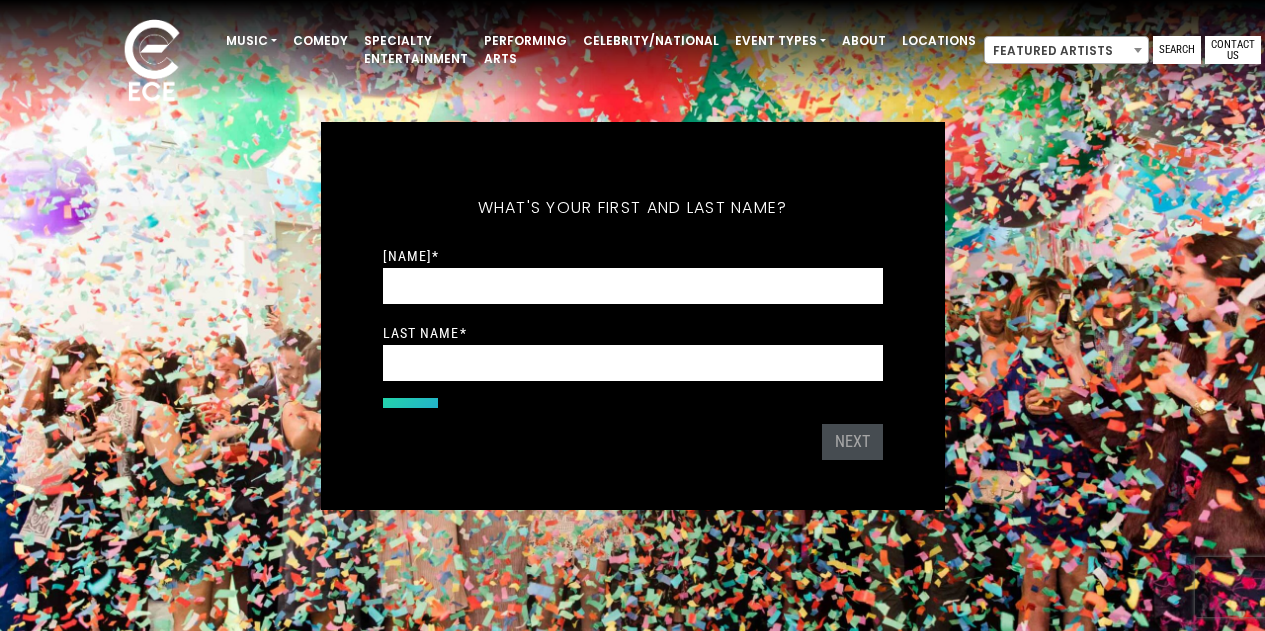 scroll, scrollTop: 0, scrollLeft: 0, axis: both 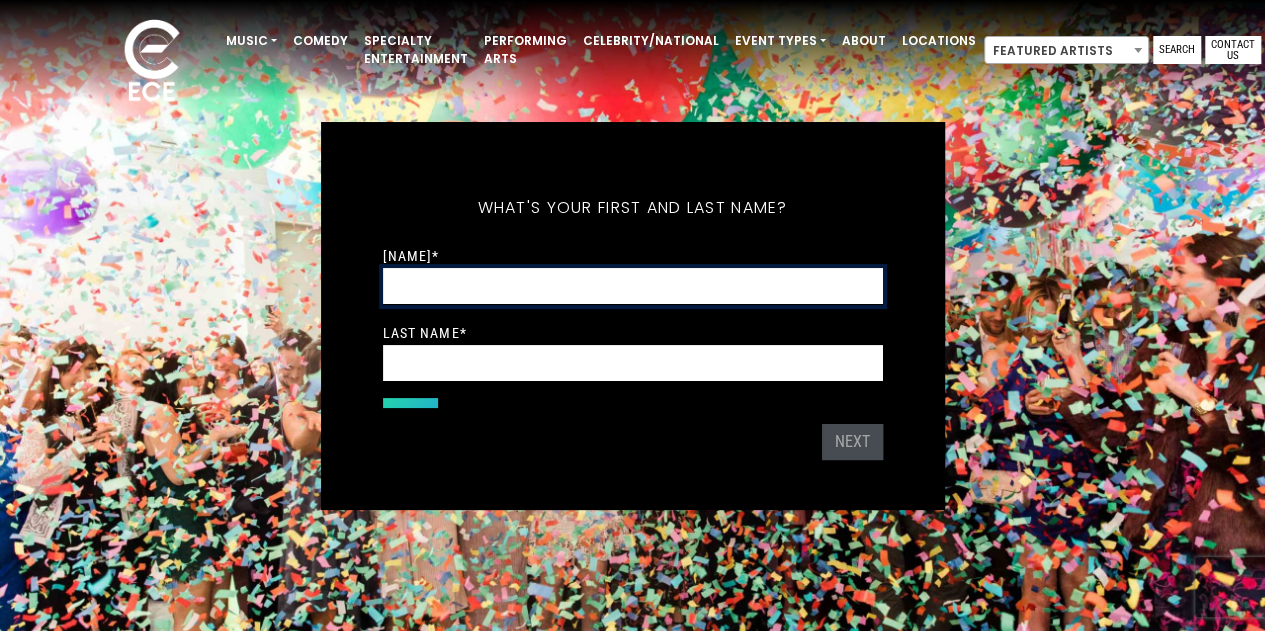 click on "First Name *" at bounding box center (633, 286) 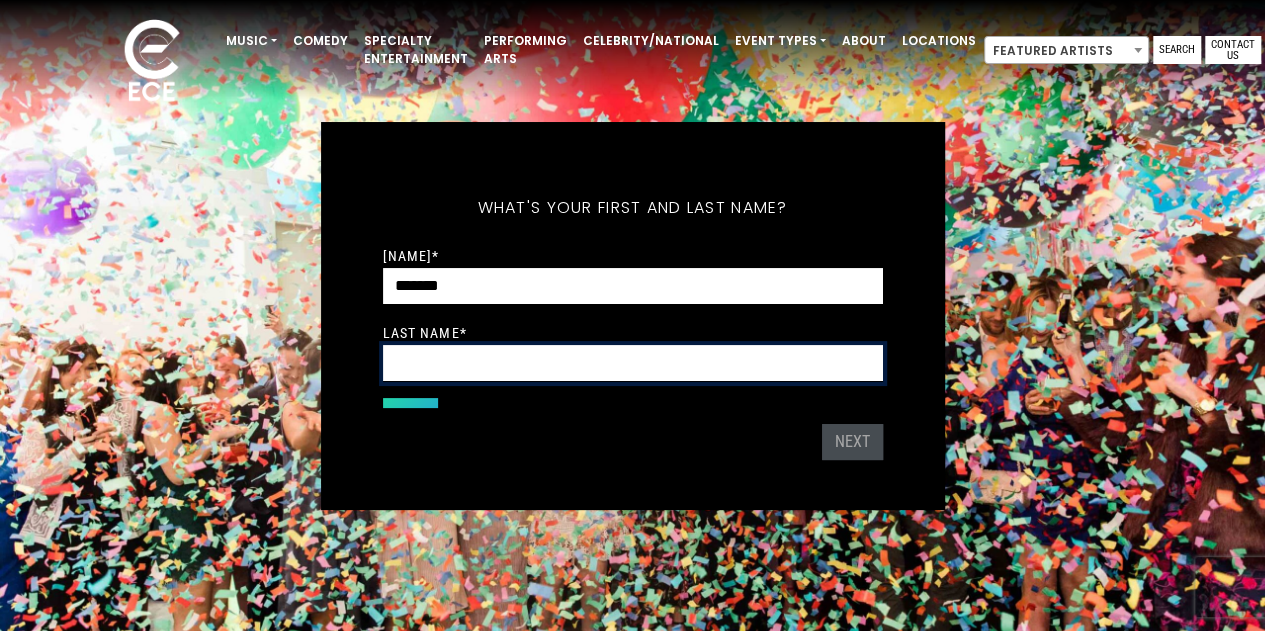 type on "*********" 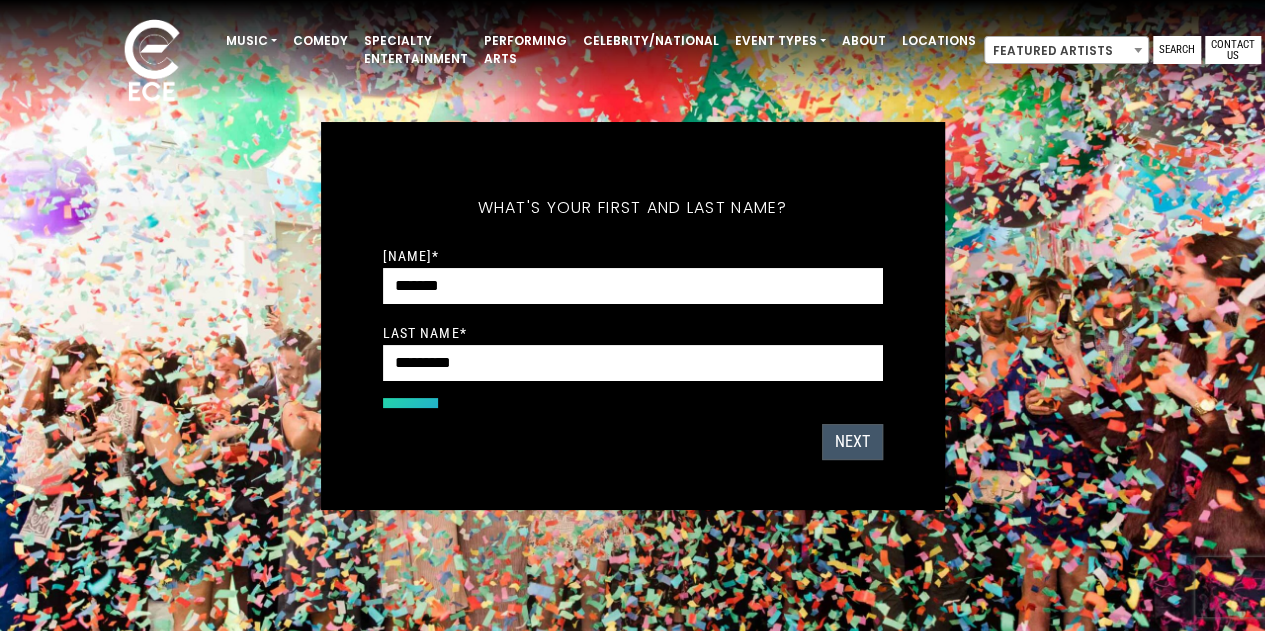 click on "Next" at bounding box center [852, 442] 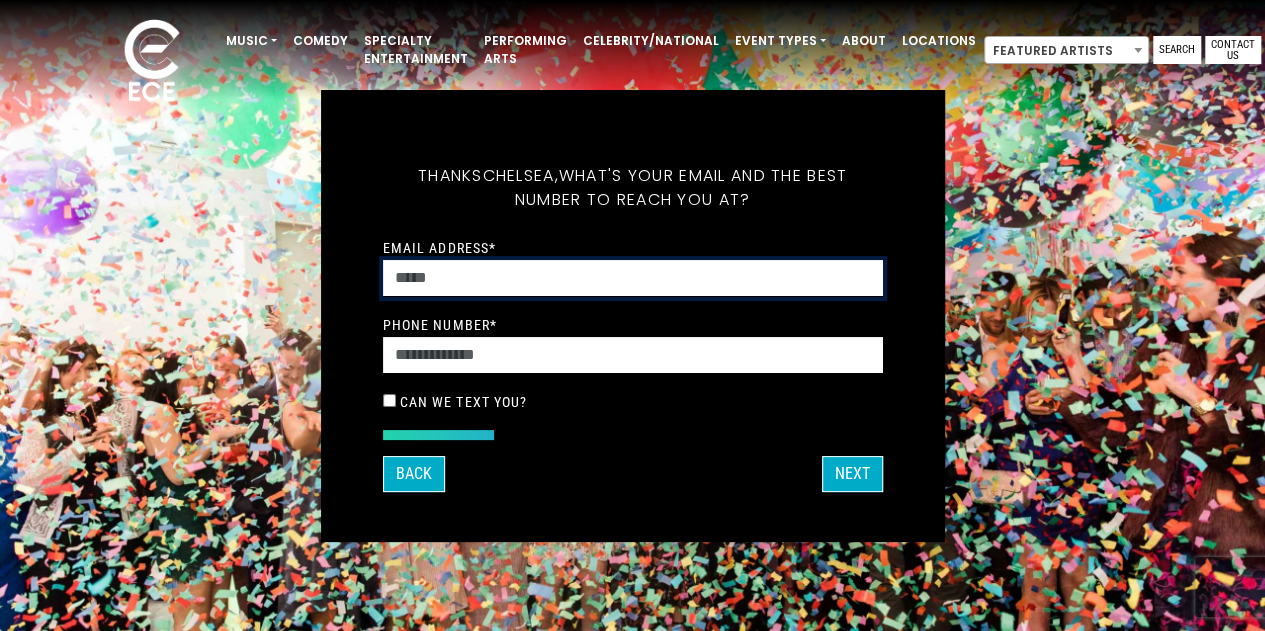 click on "Email Address *" at bounding box center [633, 278] 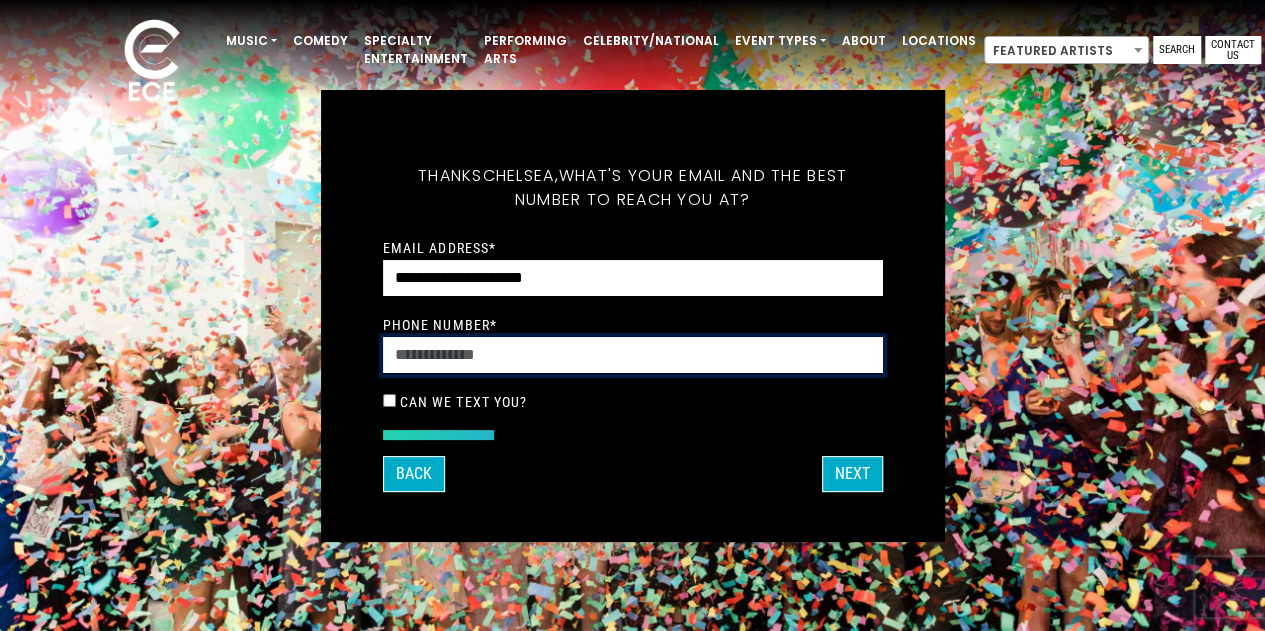 type on "**********" 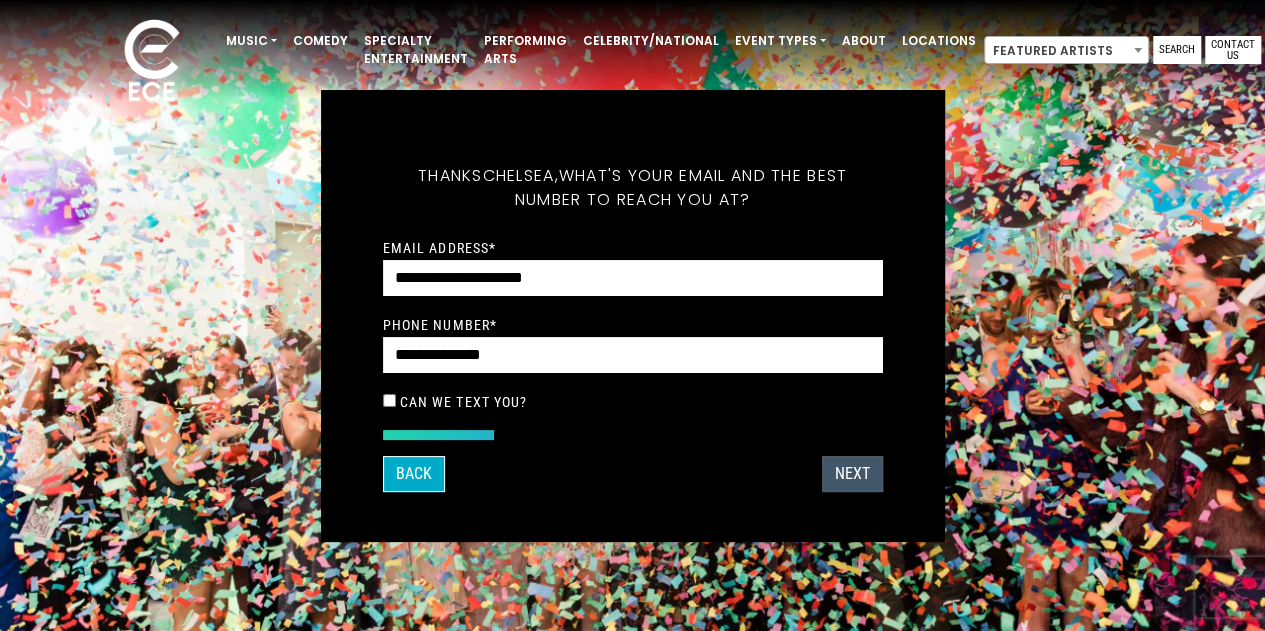 click on "Next" at bounding box center [852, 474] 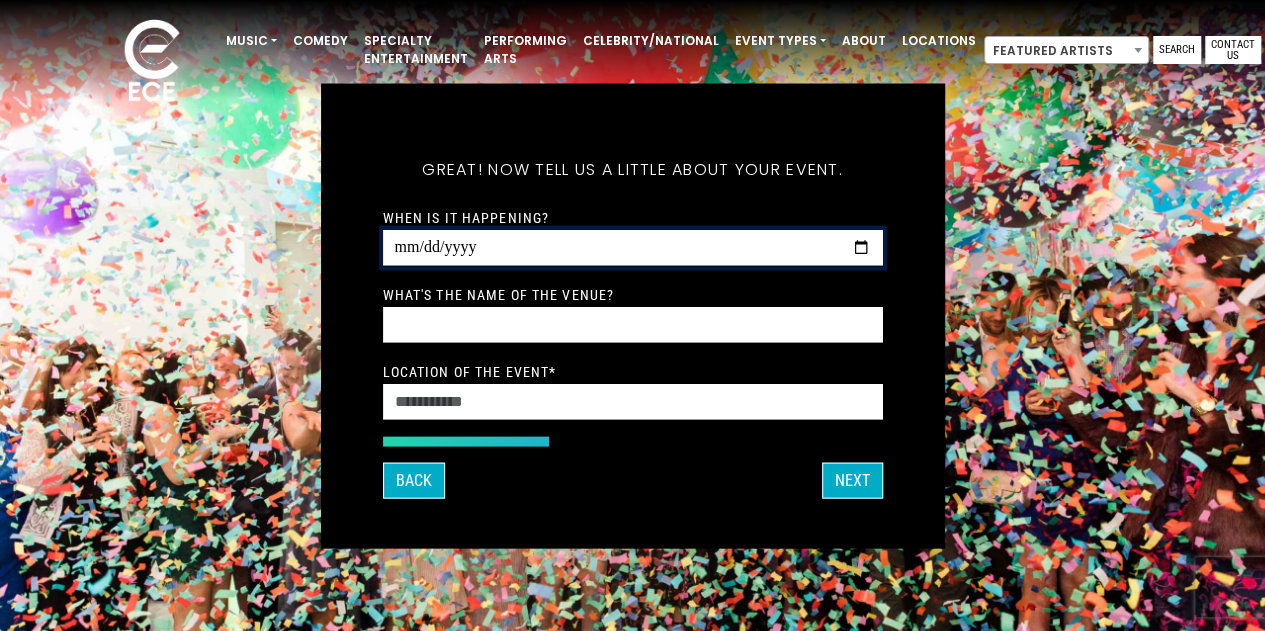 click on "When is it happening?" at bounding box center [633, 247] 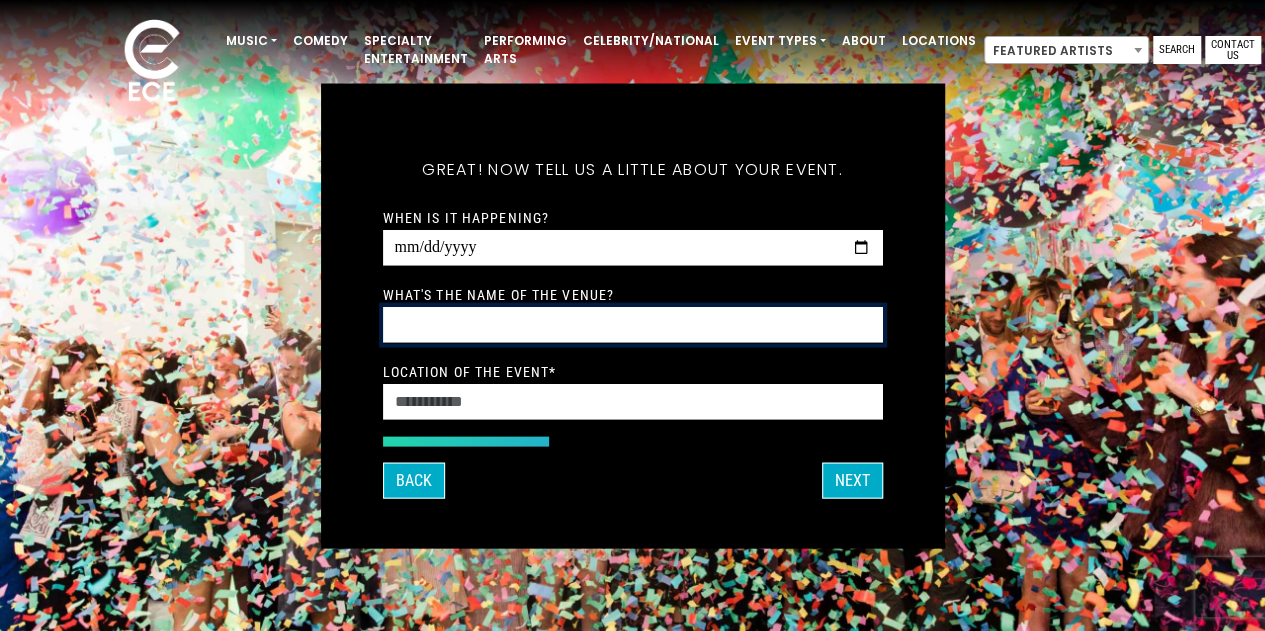 click on "What's the name of the venue?" at bounding box center (633, 324) 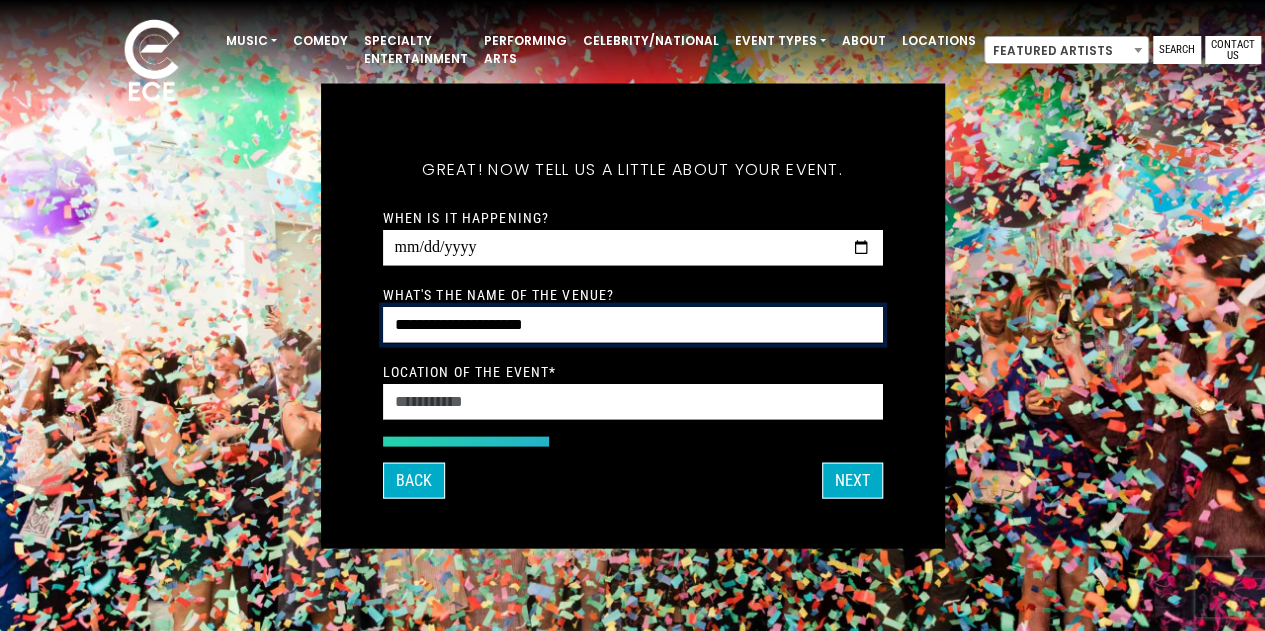 type on "**********" 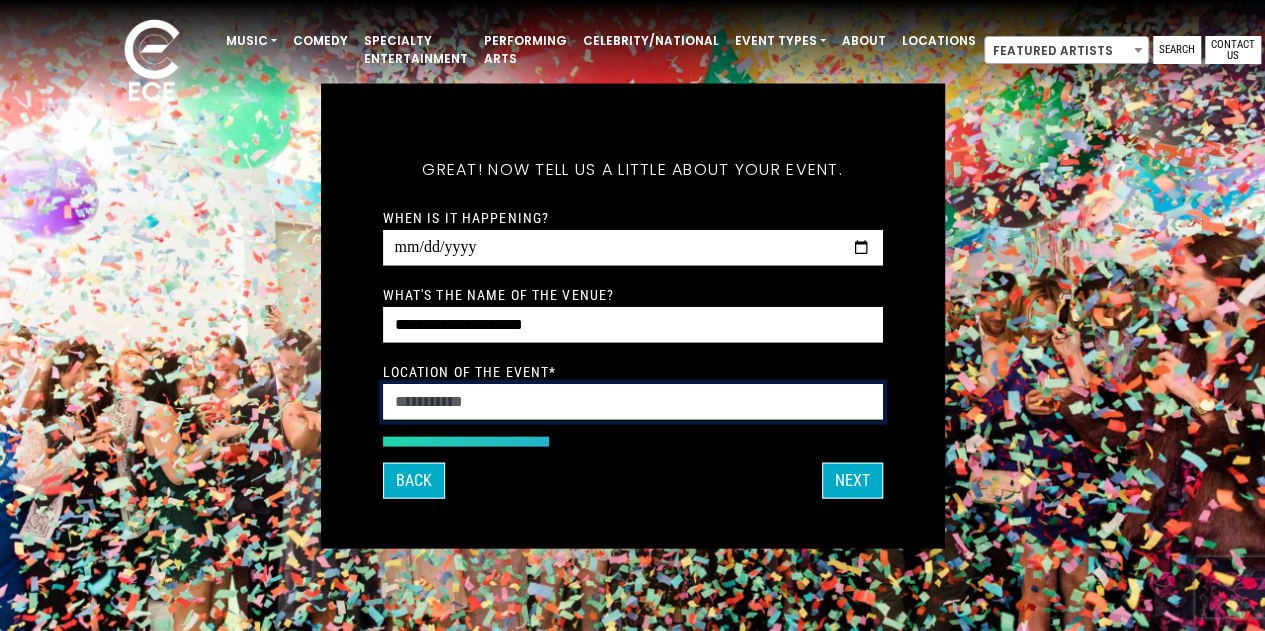 click on "Location of the event *" at bounding box center (633, 401) 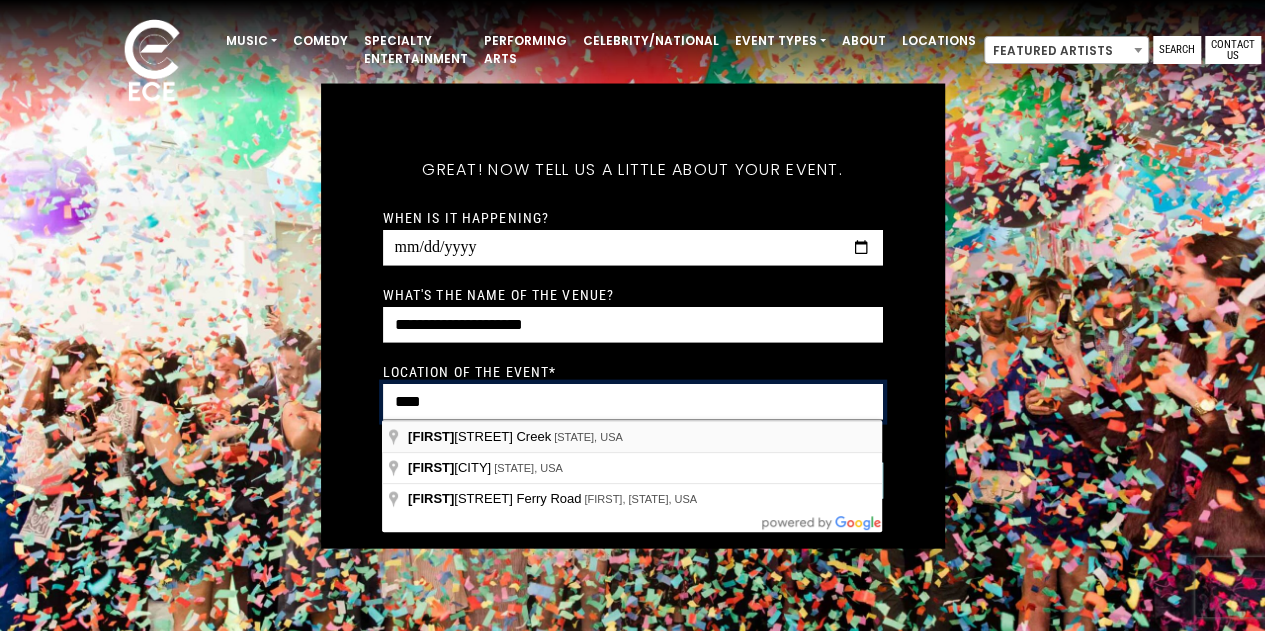 type on "****" 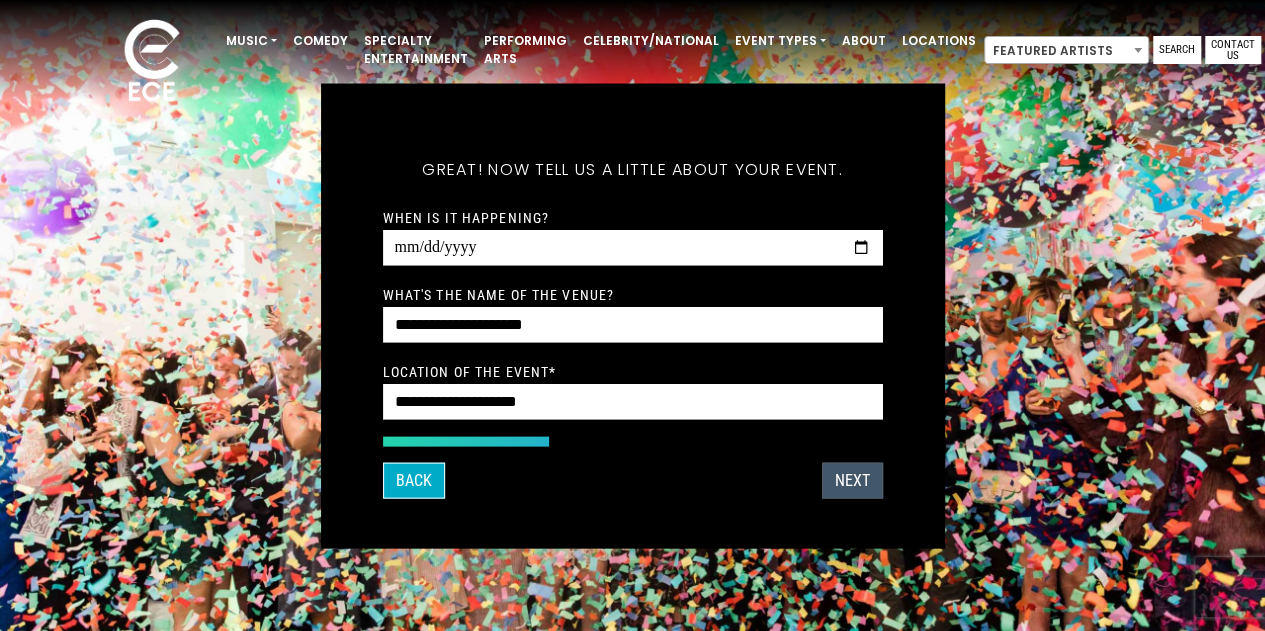 click on "Next" at bounding box center [852, 480] 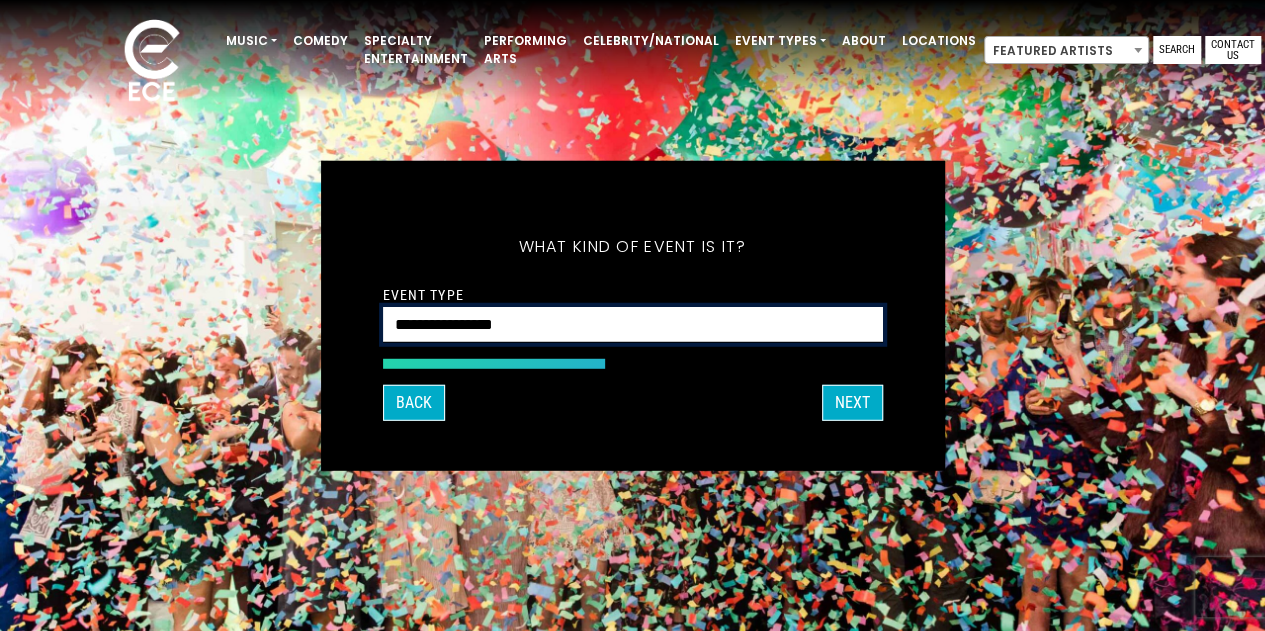 click on "**********" at bounding box center [633, 324] 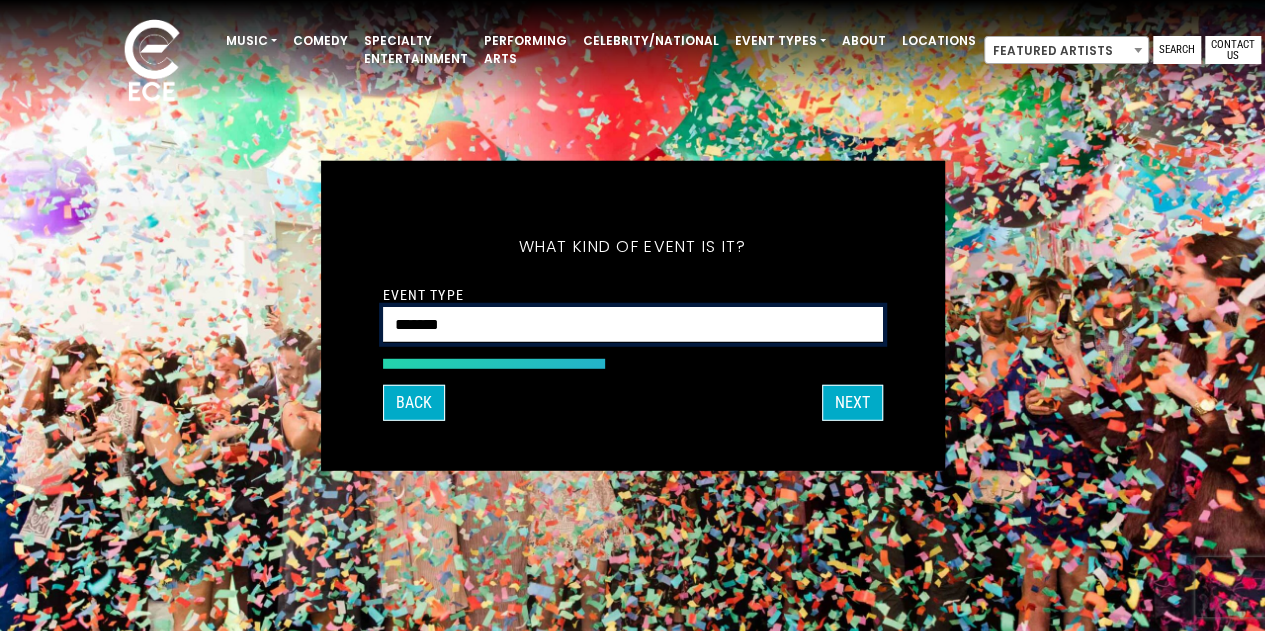 click on "**********" at bounding box center [633, 324] 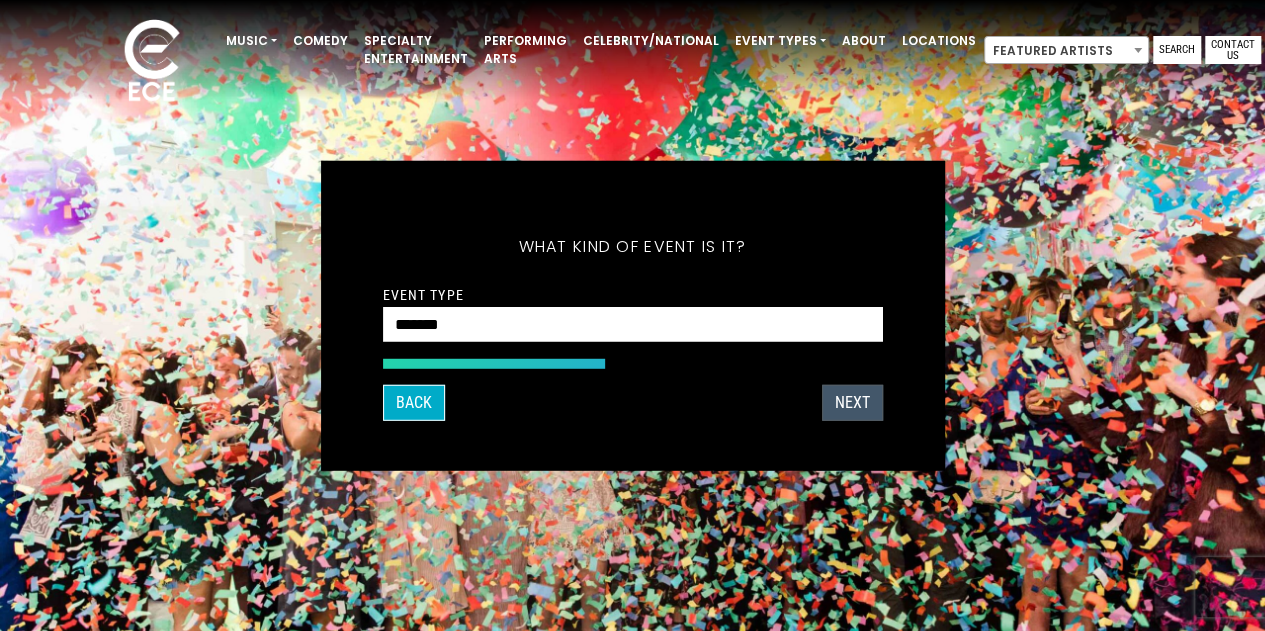 click on "Next" at bounding box center [852, 403] 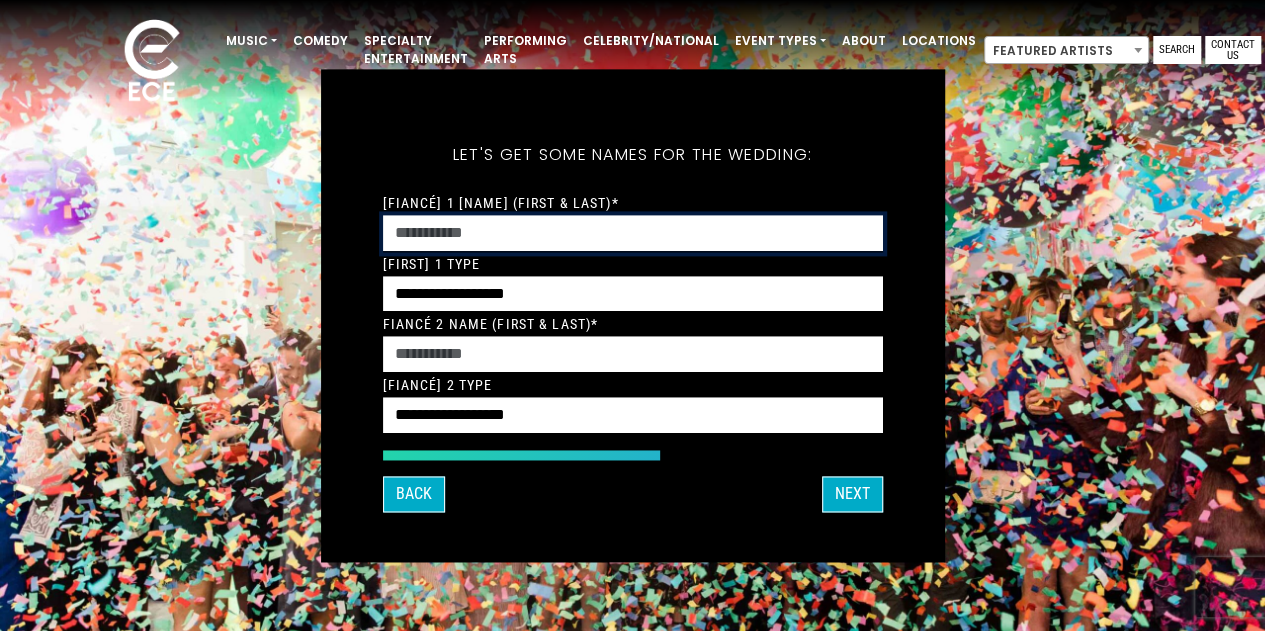 click on "[Fiancé] 1 [NAME] (First & Last)*" at bounding box center (633, 233) 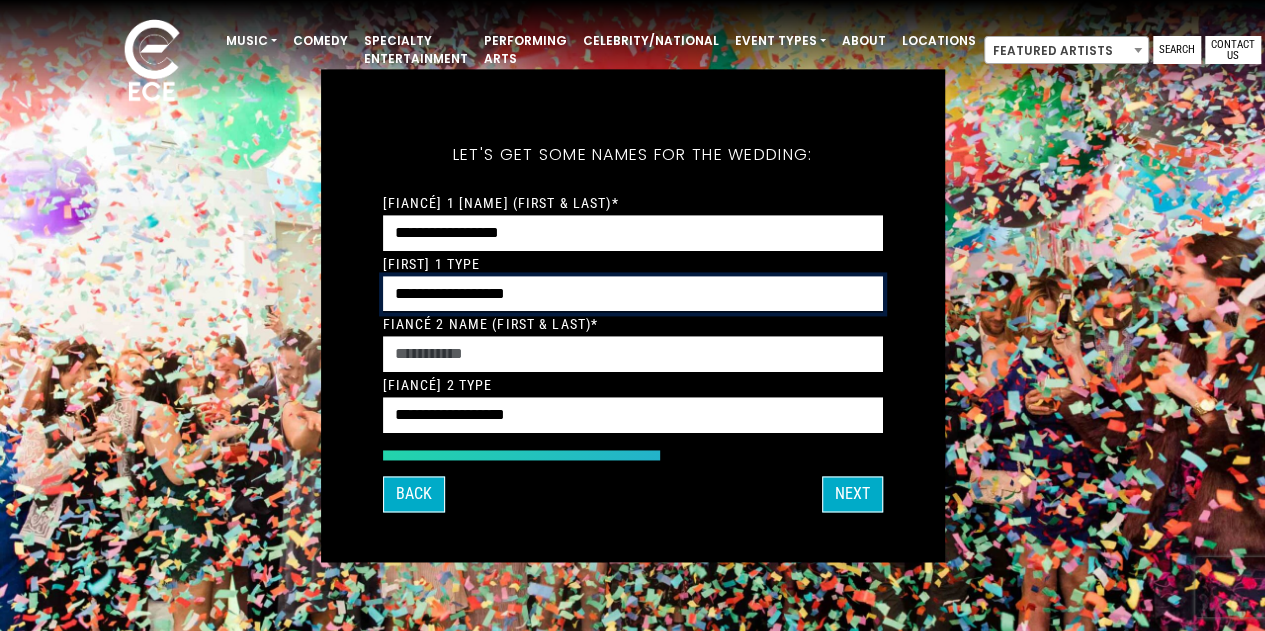 click on "**********" at bounding box center (633, 294) 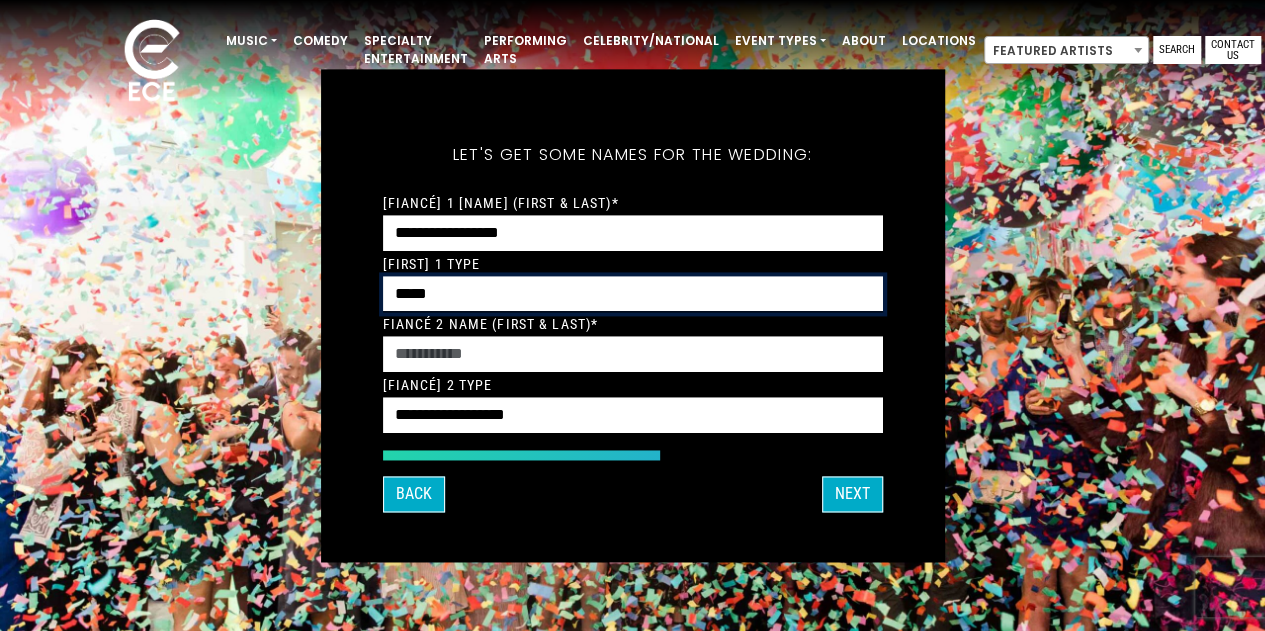click on "**********" at bounding box center (633, 294) 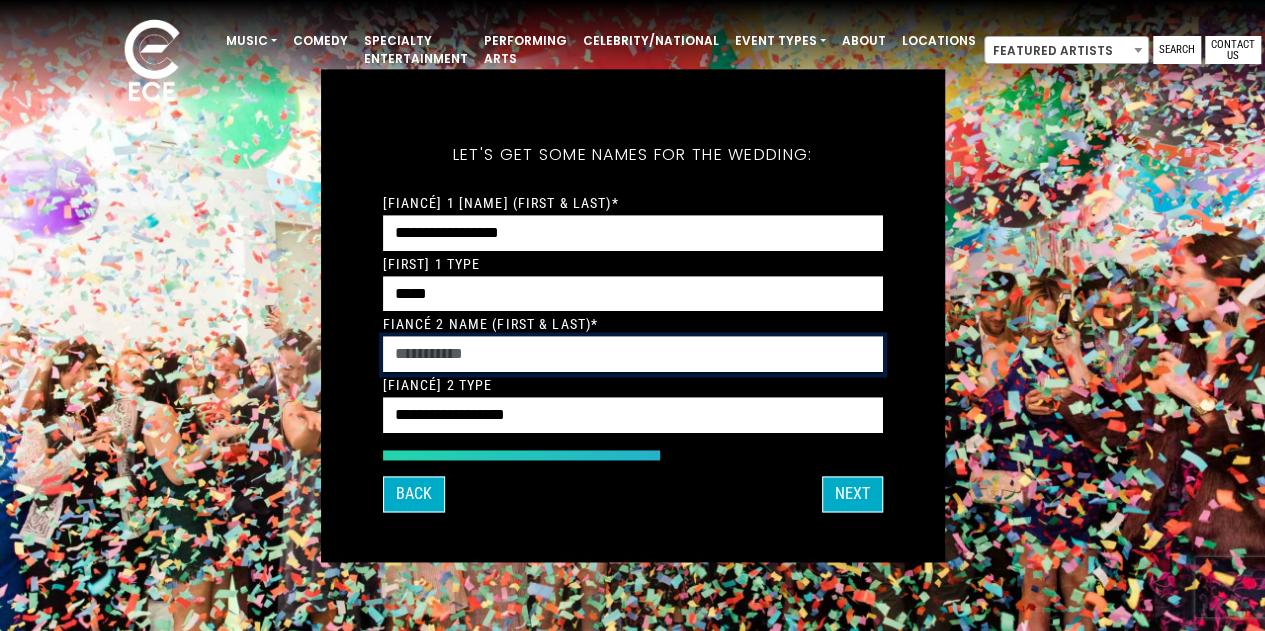 click on "Fiancé 2 Name (First & Last)*" at bounding box center [633, 355] 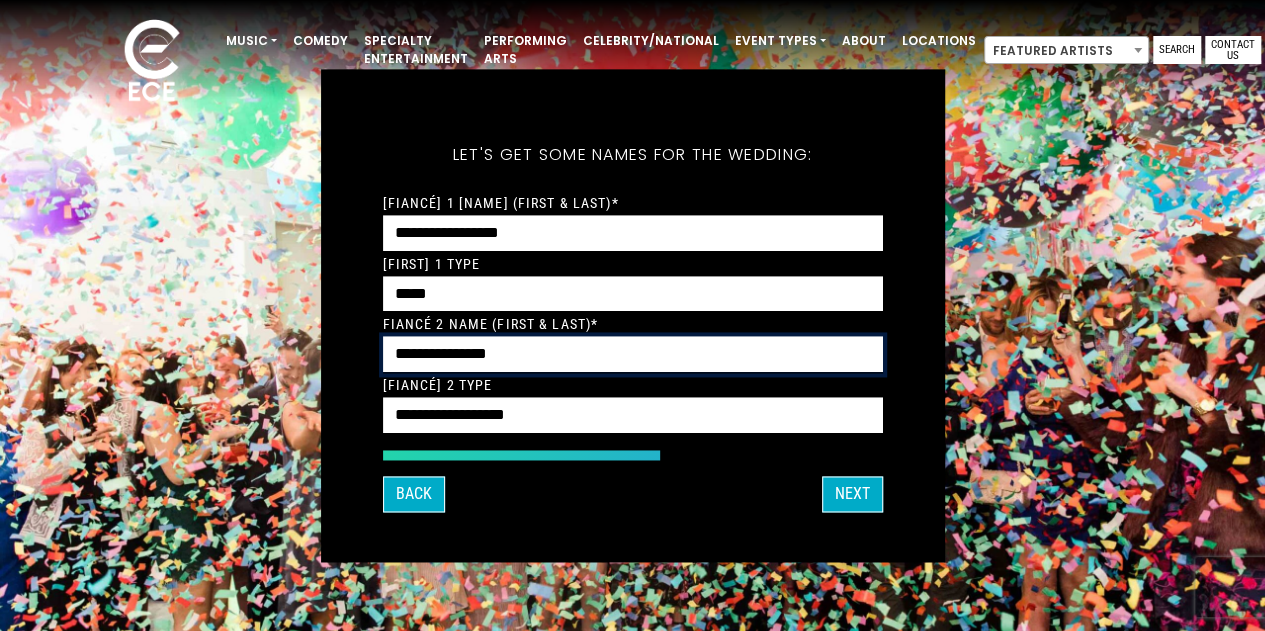type on "**********" 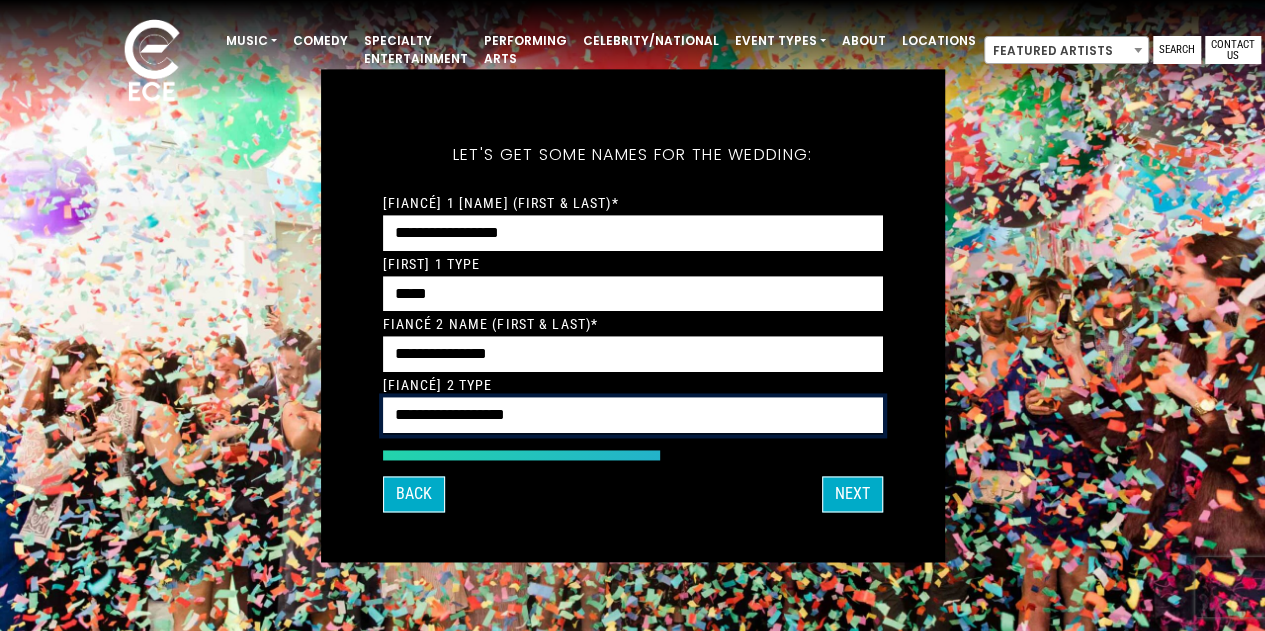 click on "**********" at bounding box center [633, 416] 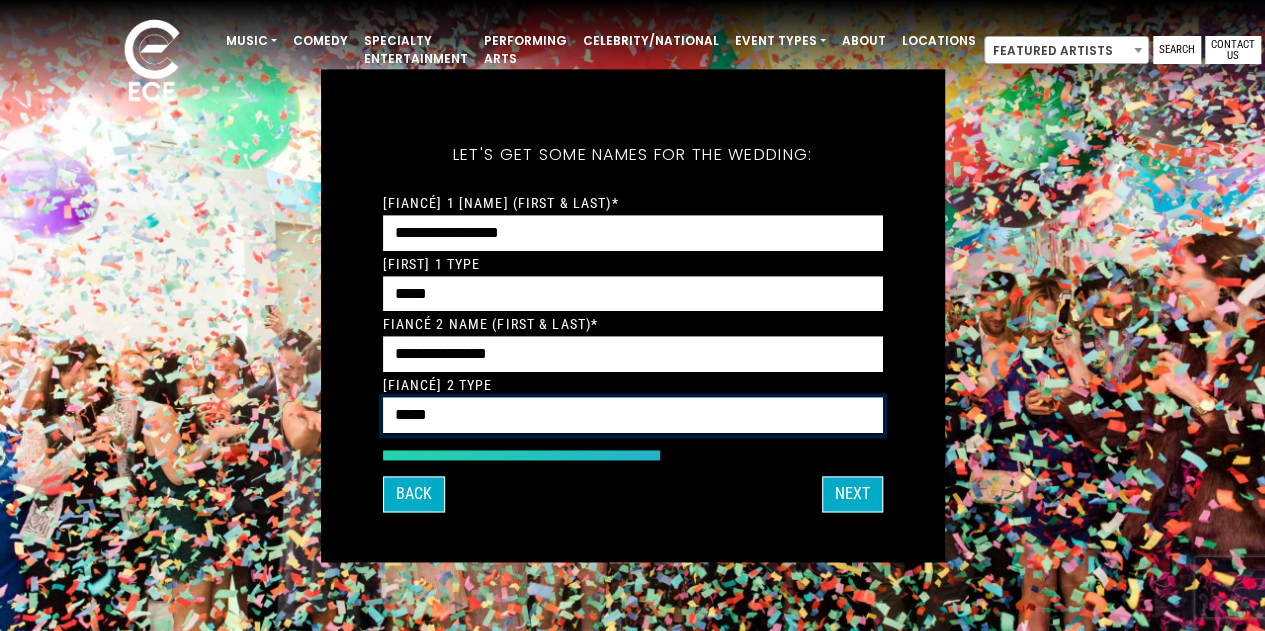 click on "**********" at bounding box center (633, 416) 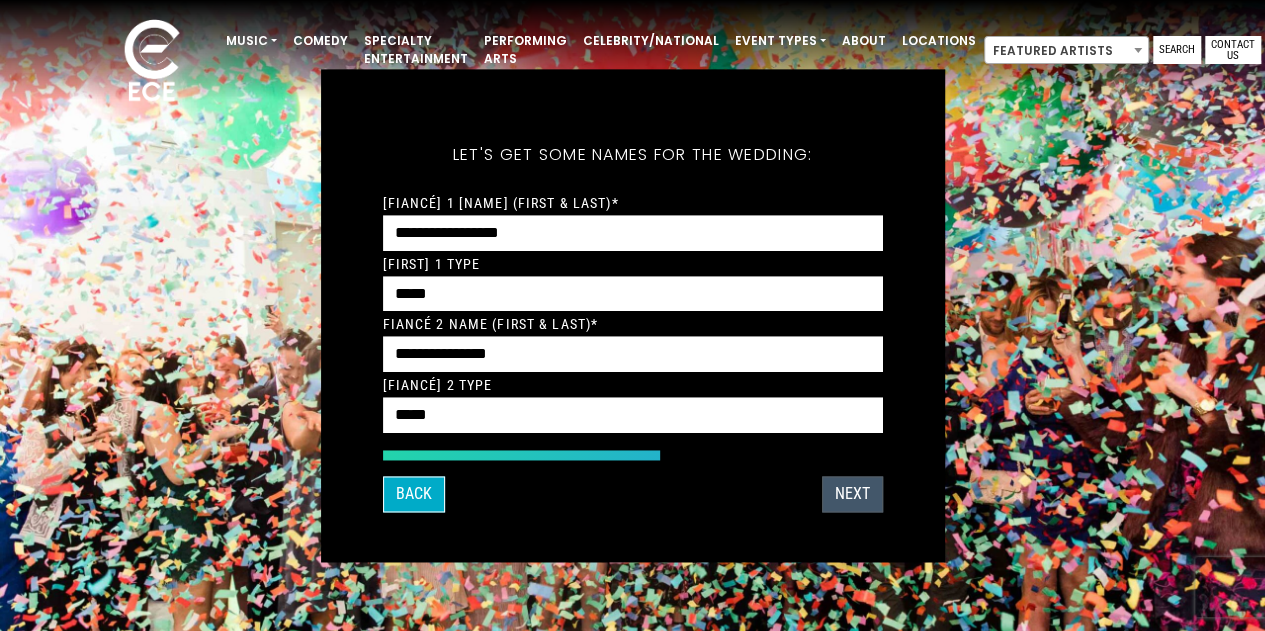 click on "Next" at bounding box center [852, 494] 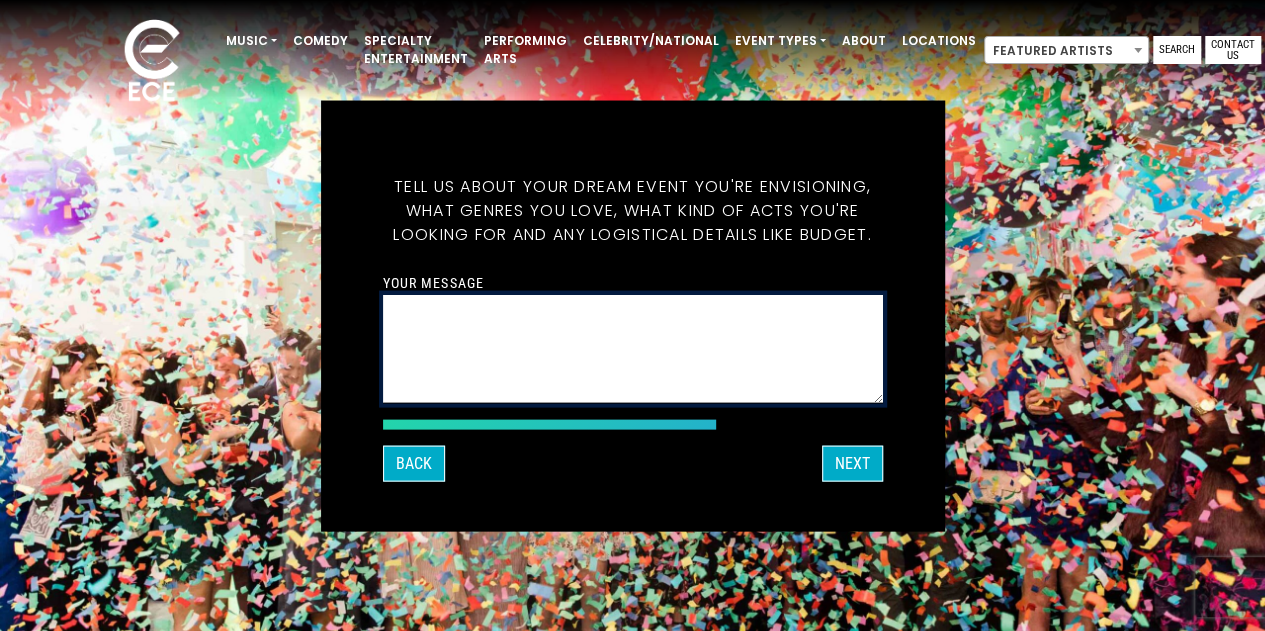 click on "Your message" at bounding box center (633, 348) 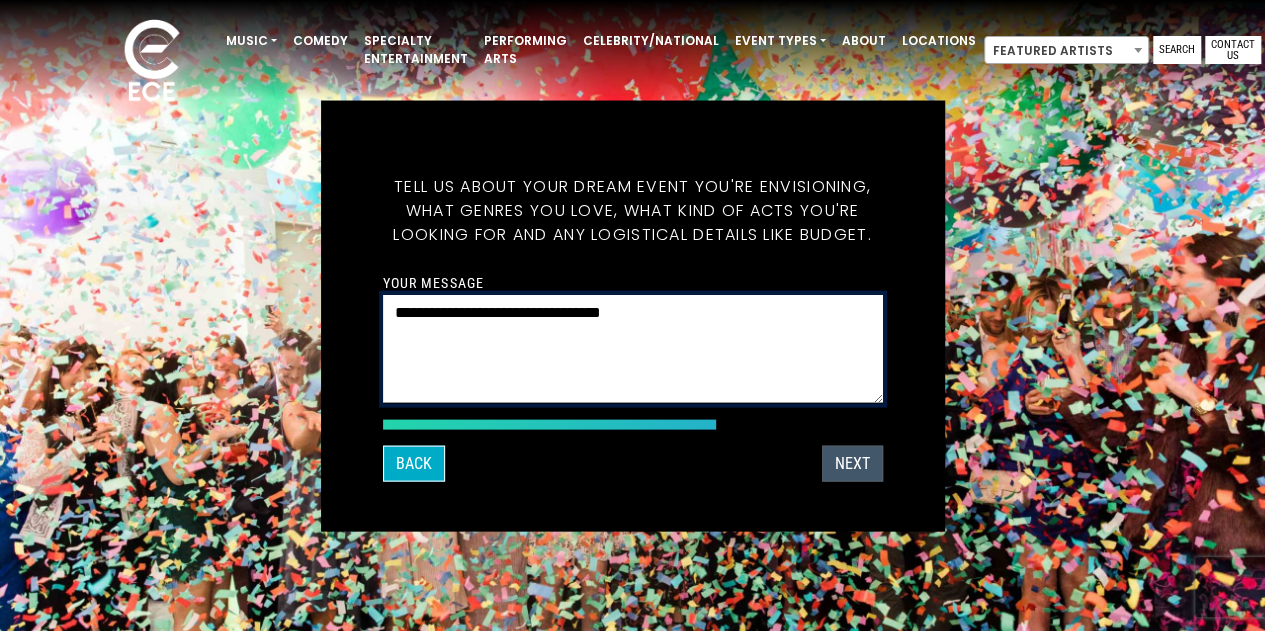 type on "**********" 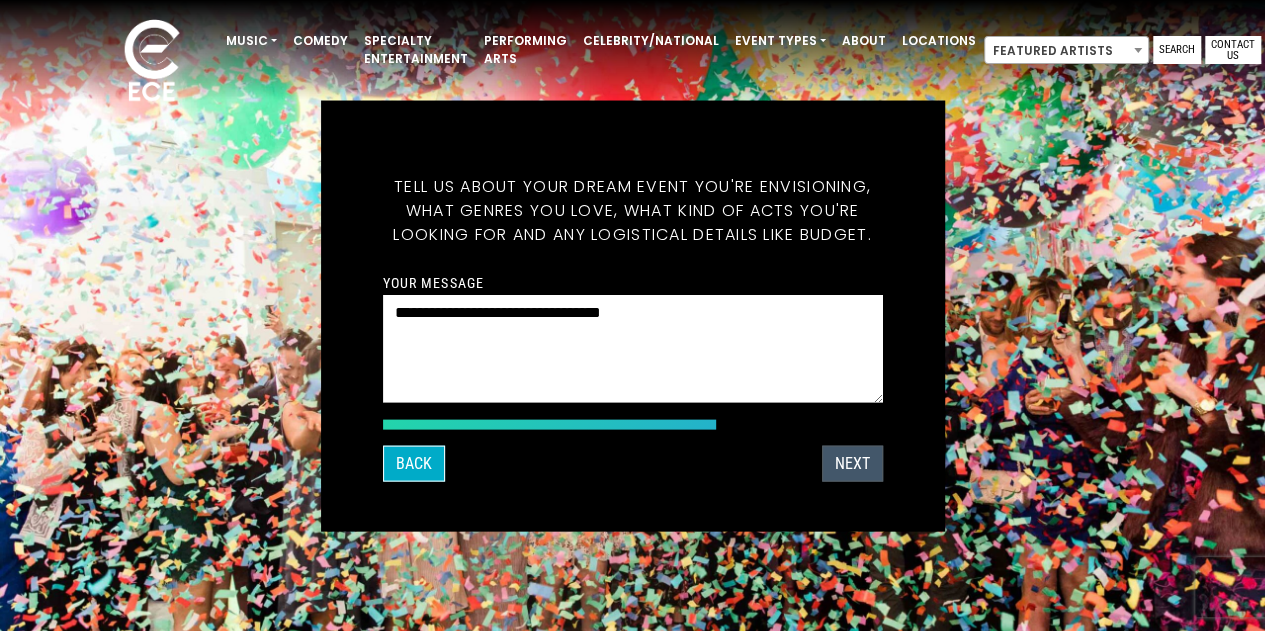 click on "Next" at bounding box center [852, 463] 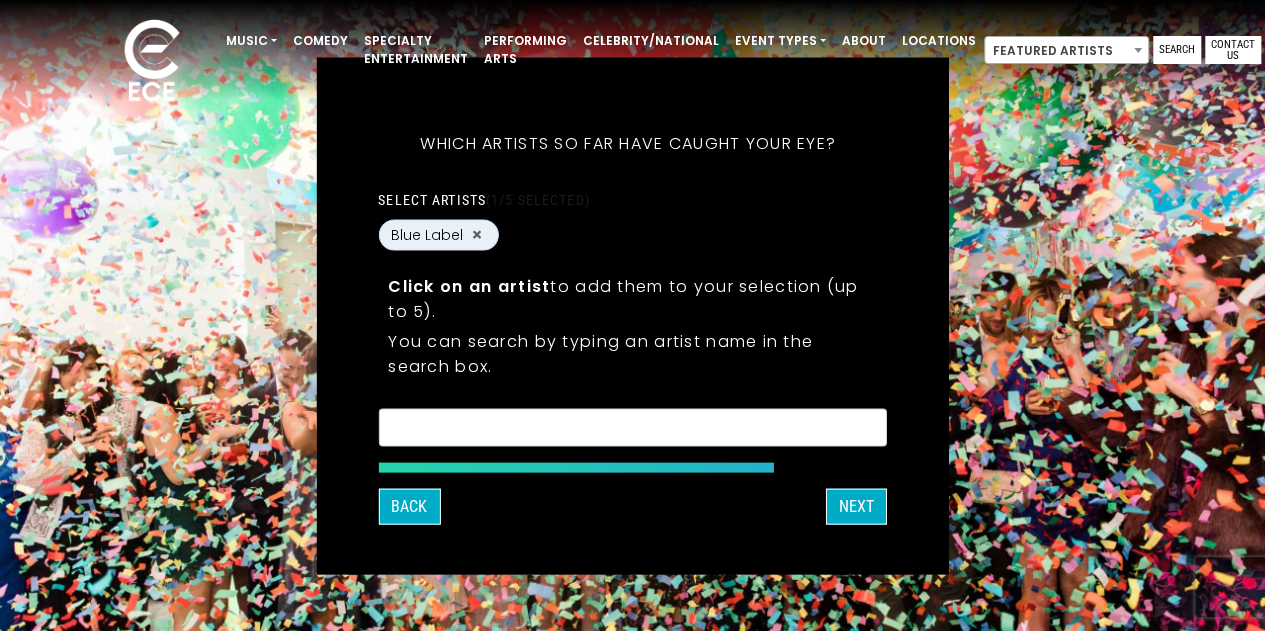 click at bounding box center (632, 430) 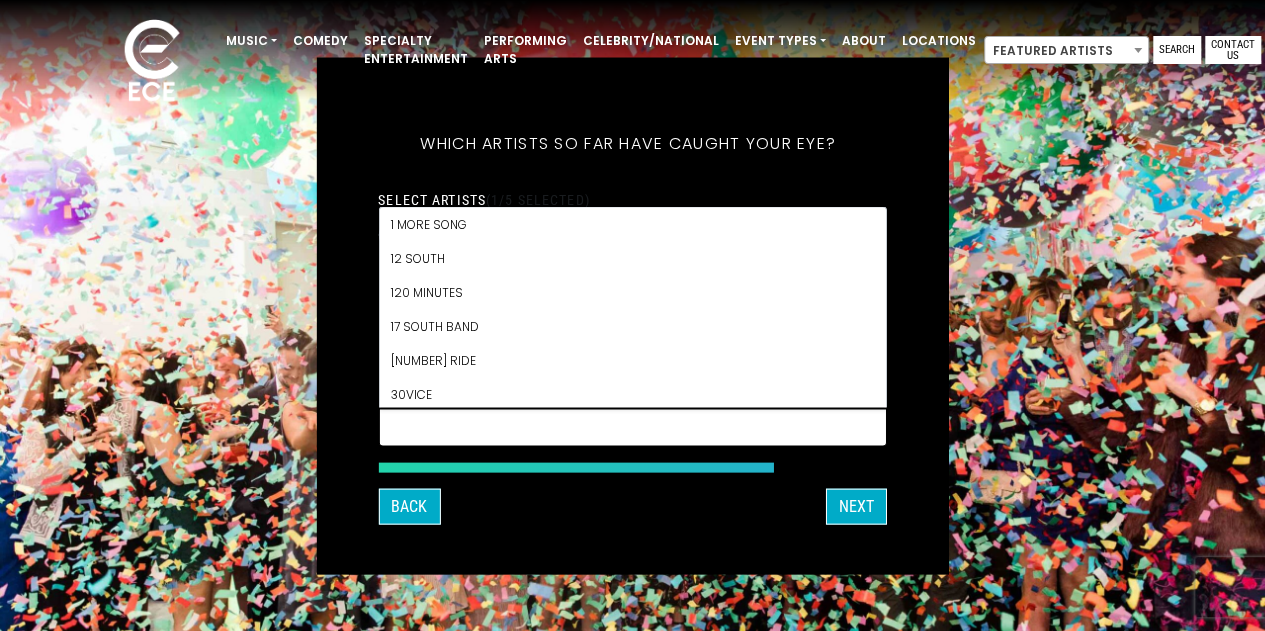 scroll, scrollTop: 3196, scrollLeft: 0, axis: vertical 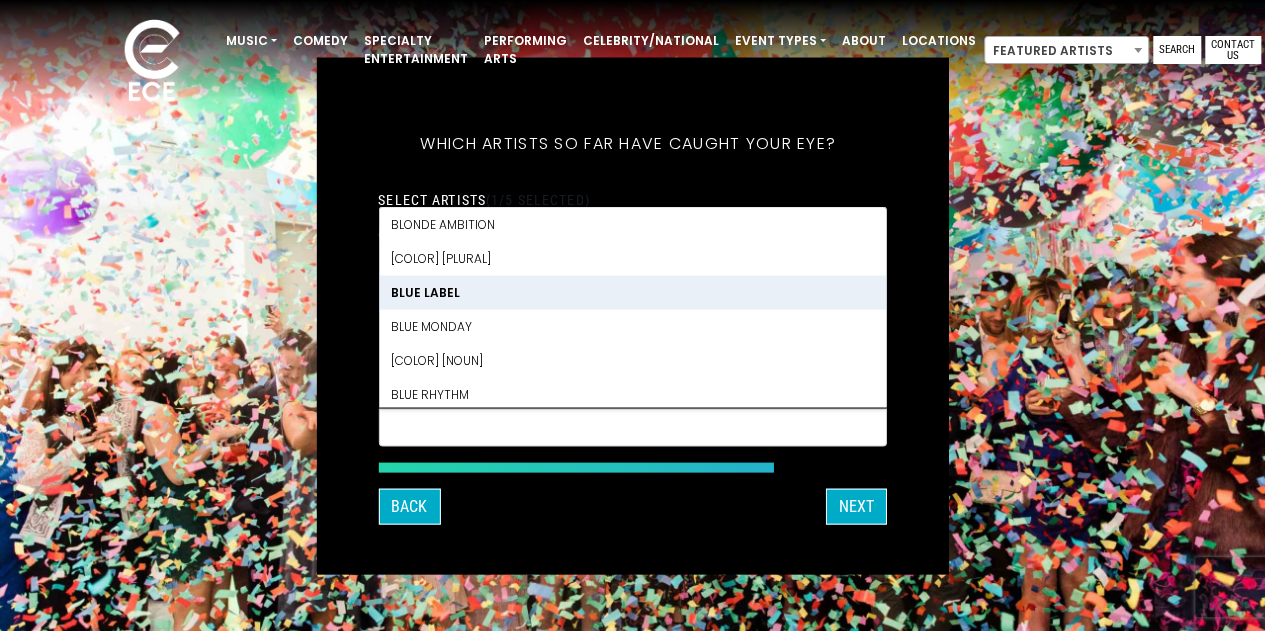 click on "Blue Label" at bounding box center (632, 292) 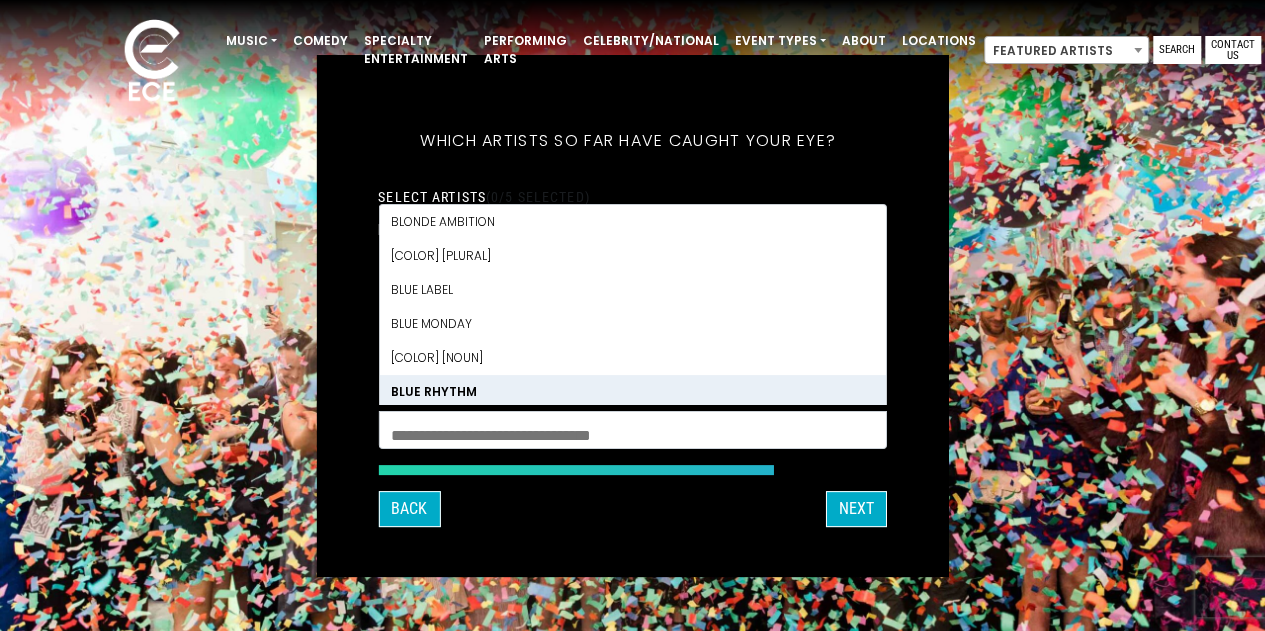 click on "Back
Next" at bounding box center (632, 509) 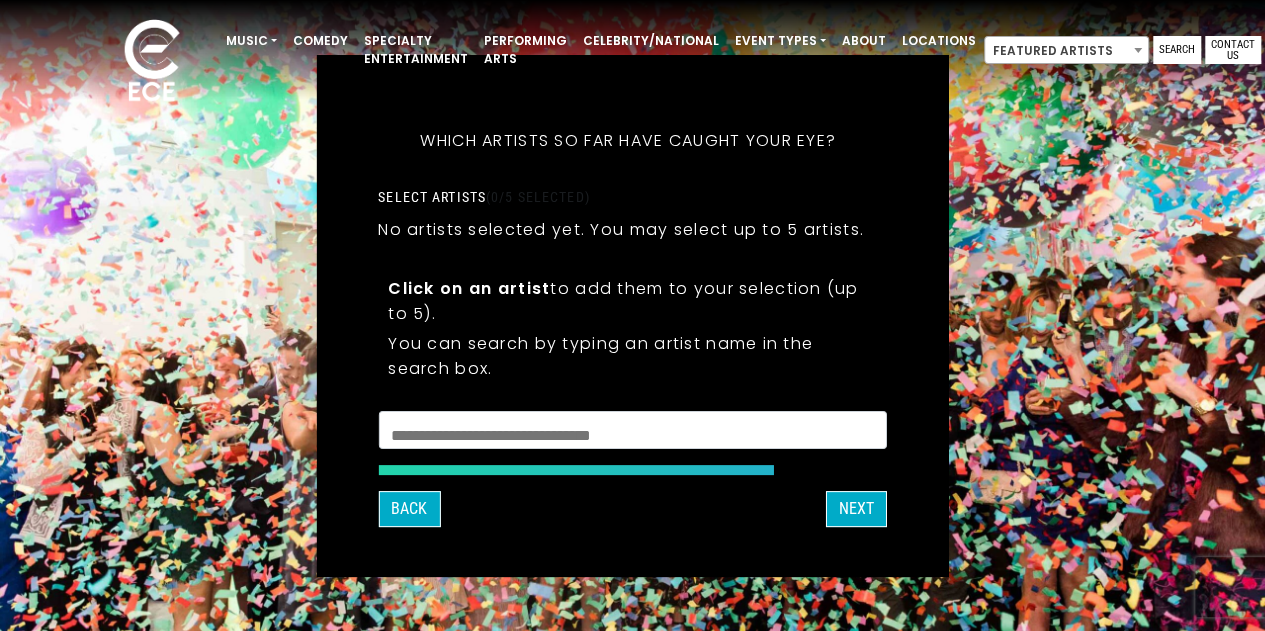 scroll, scrollTop: 3, scrollLeft: 0, axis: vertical 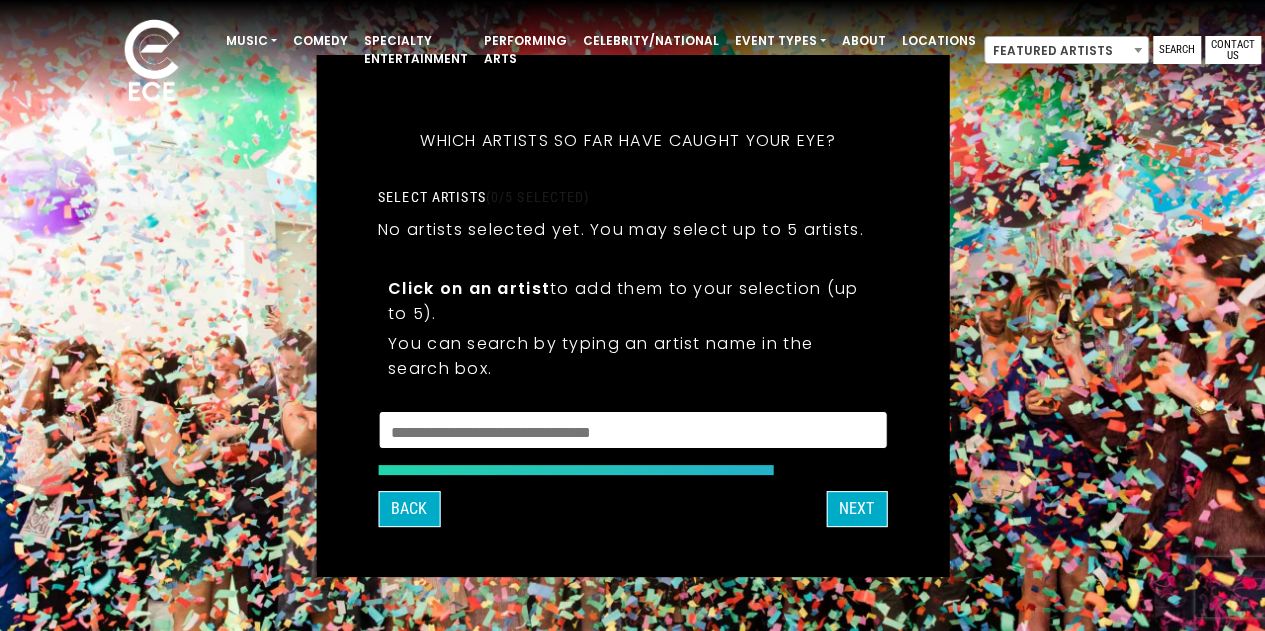 click at bounding box center [632, 433] 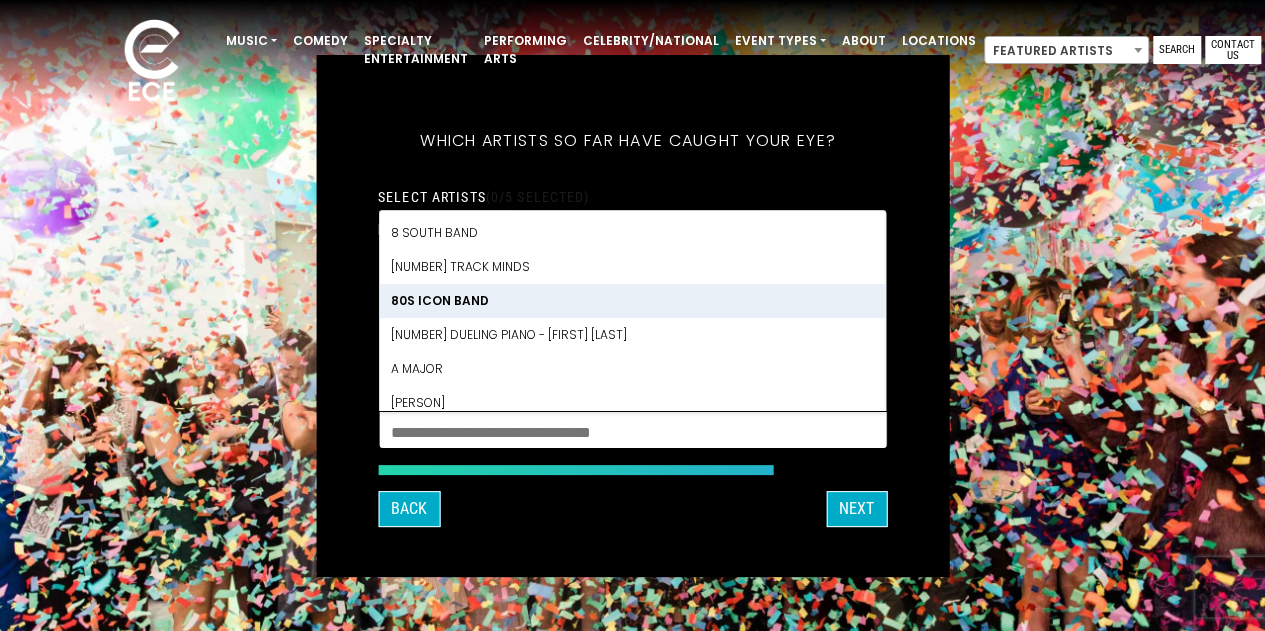 scroll, scrollTop: 0, scrollLeft: 0, axis: both 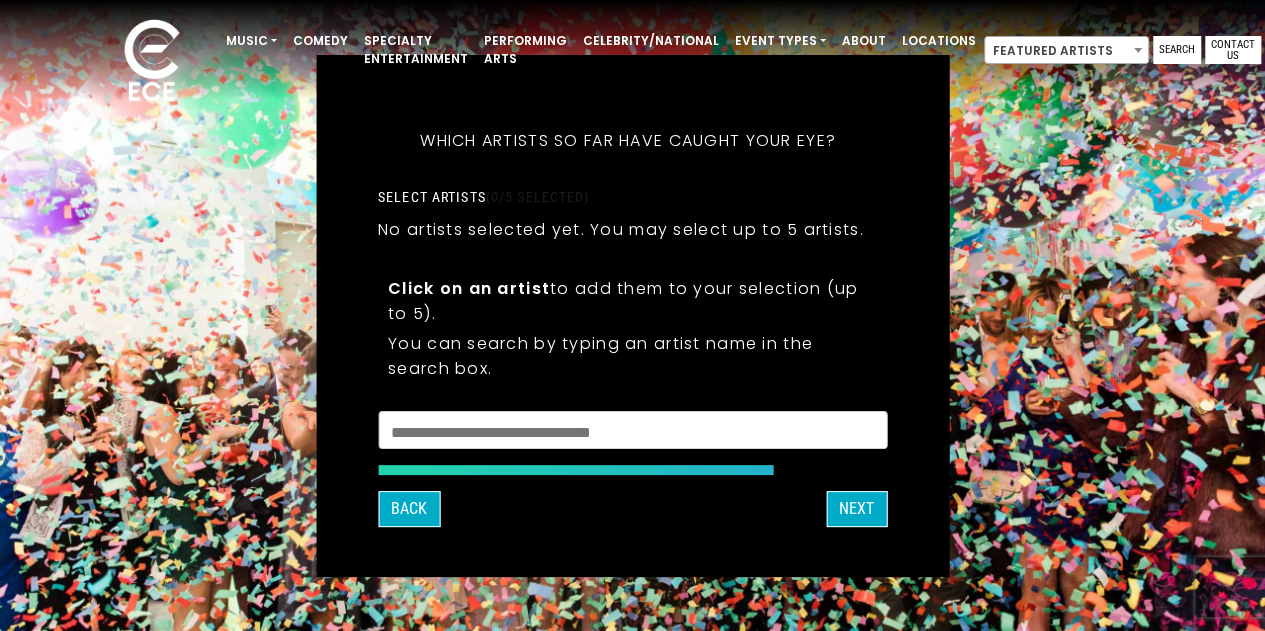 click on "Which artists so far have caught your eye?" at bounding box center (628, 141) 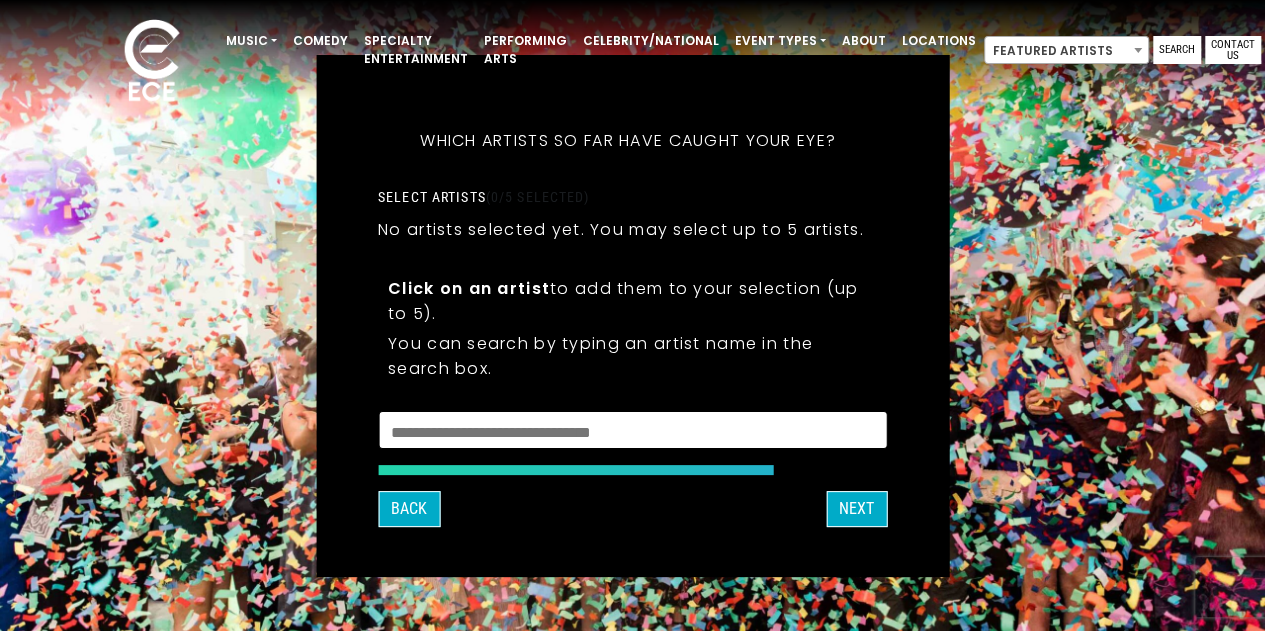 click at bounding box center [632, 430] 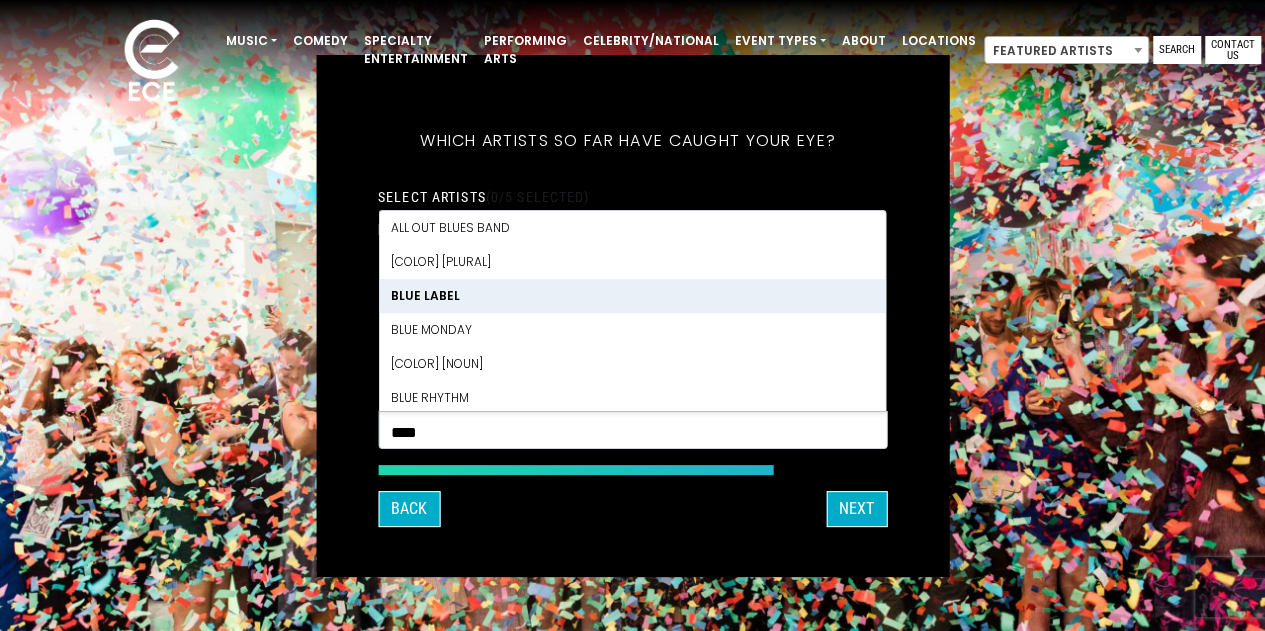 click on "Blue Label" at bounding box center (632, 296) 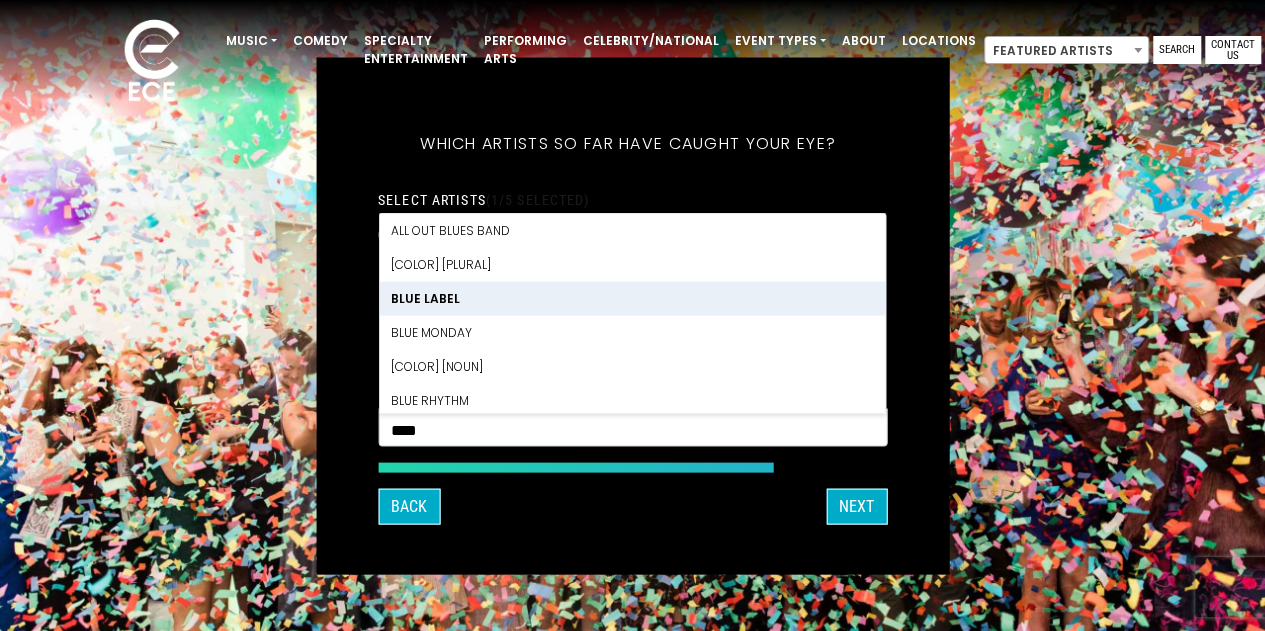click on "Blue Label" at bounding box center [632, 298] 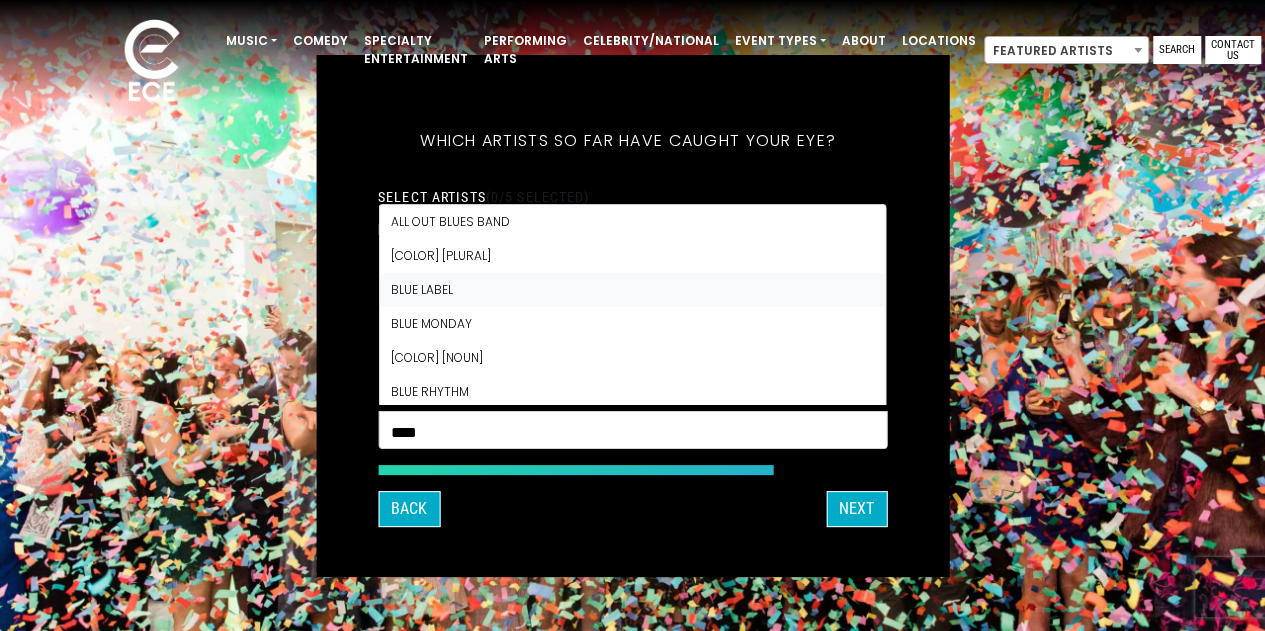 click on "Blue Label" at bounding box center [632, 290] 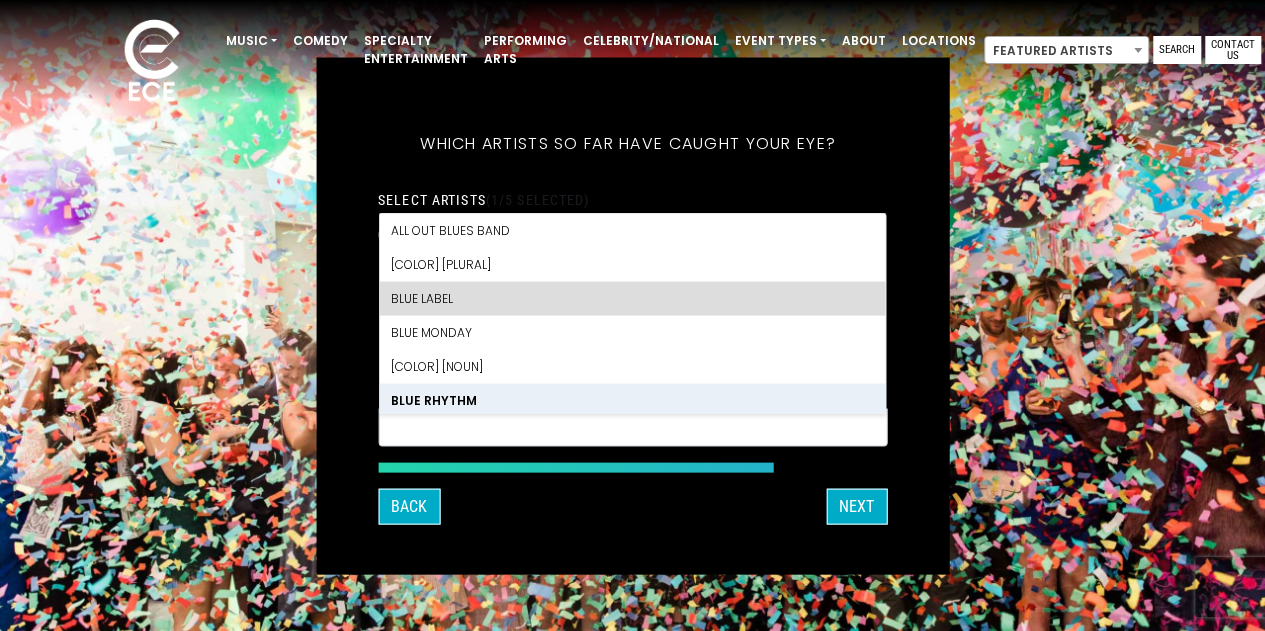 click on "What's your first and last name?
Thanks  [PERSON], ! What's your email and the best number to reach you at?
Great! Now tell us a little about your event.
What kind of event is it?
Let's get some names for the wedding:
*" at bounding box center [632, 315] 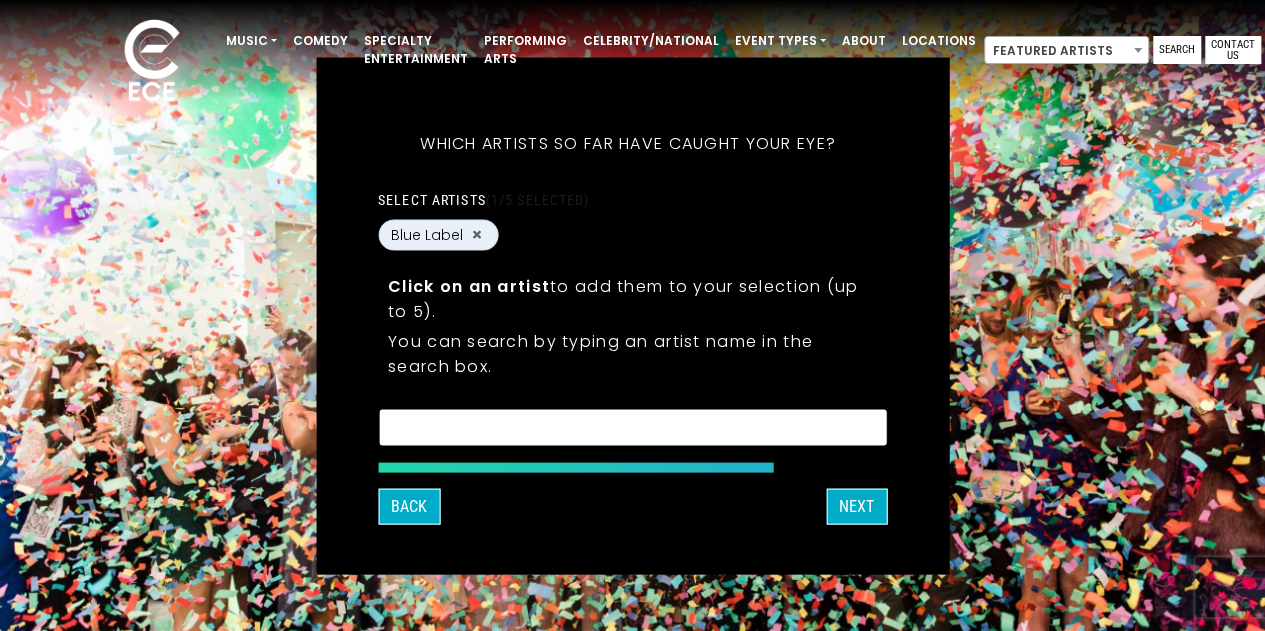 click at bounding box center (632, 426) 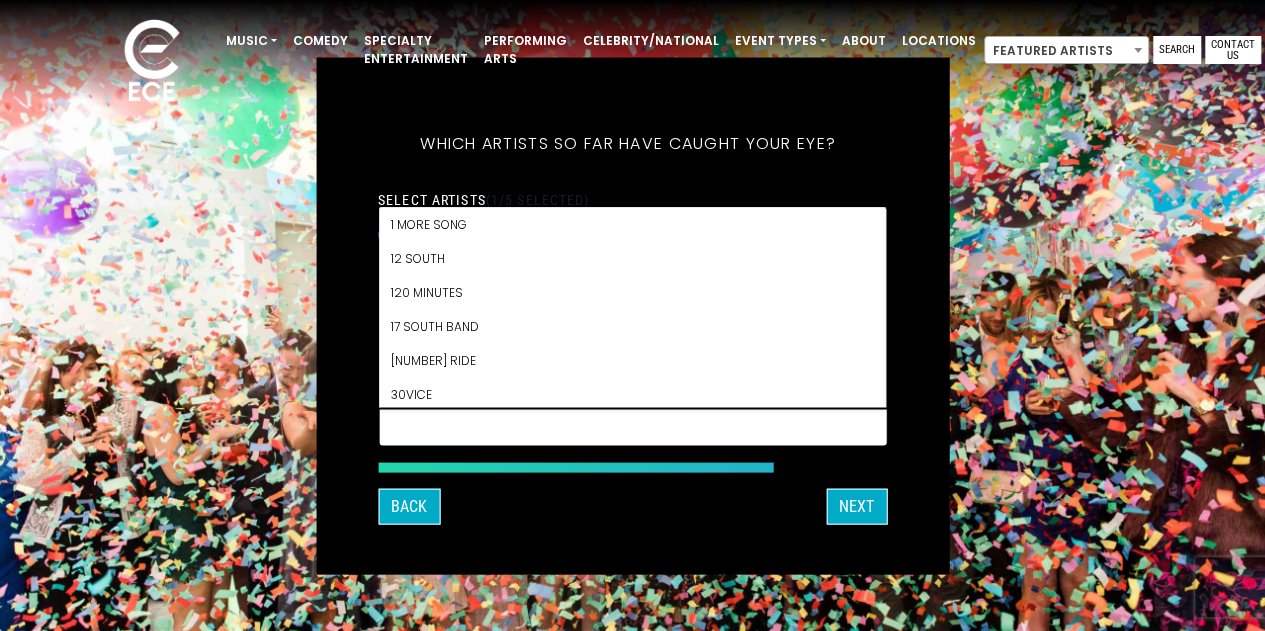 scroll, scrollTop: 3196, scrollLeft: 0, axis: vertical 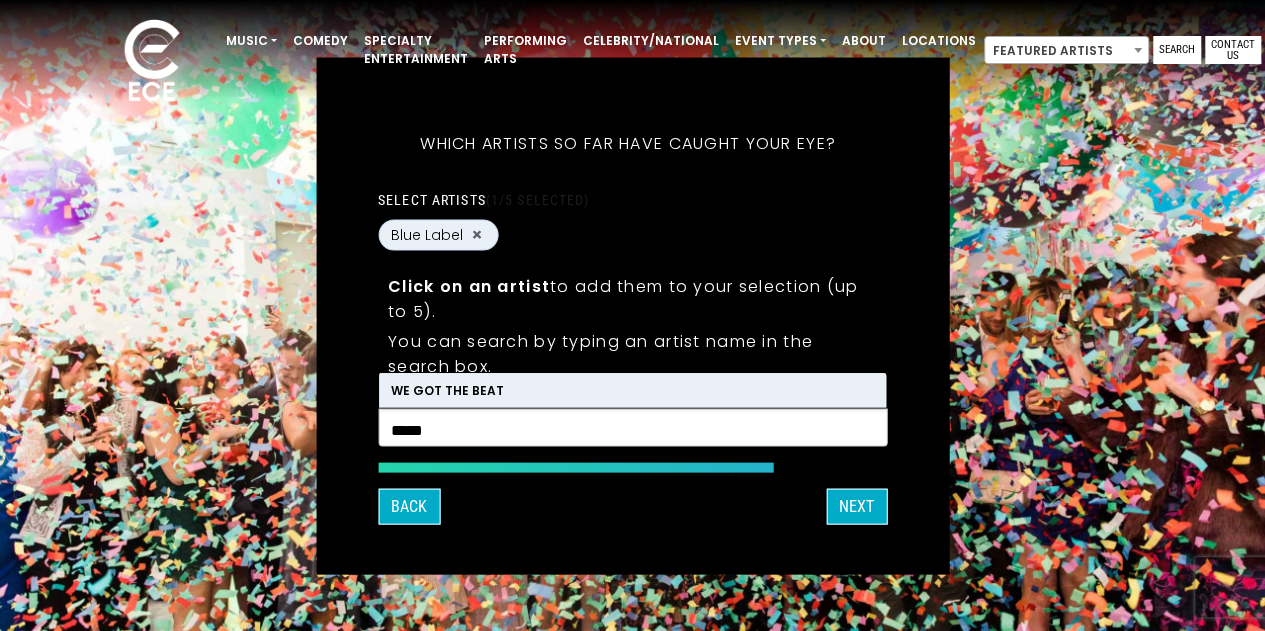 click on "WE GOT THE BEAT" at bounding box center [632, 390] 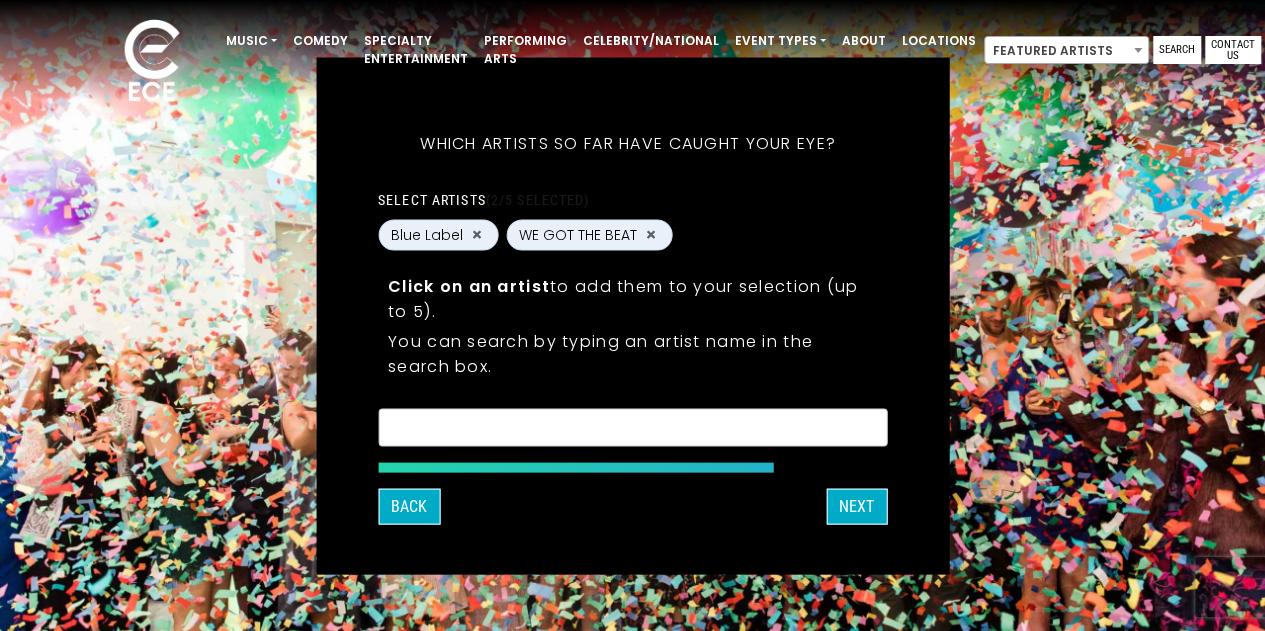 click on "What's your first and last name?
Thanks  [PERSON], ! What's your email and the best number to reach you at?
Great! Now tell us a little about your event.
What kind of event is it?
Let's get some names for the wedding:
*" at bounding box center [632, 315] 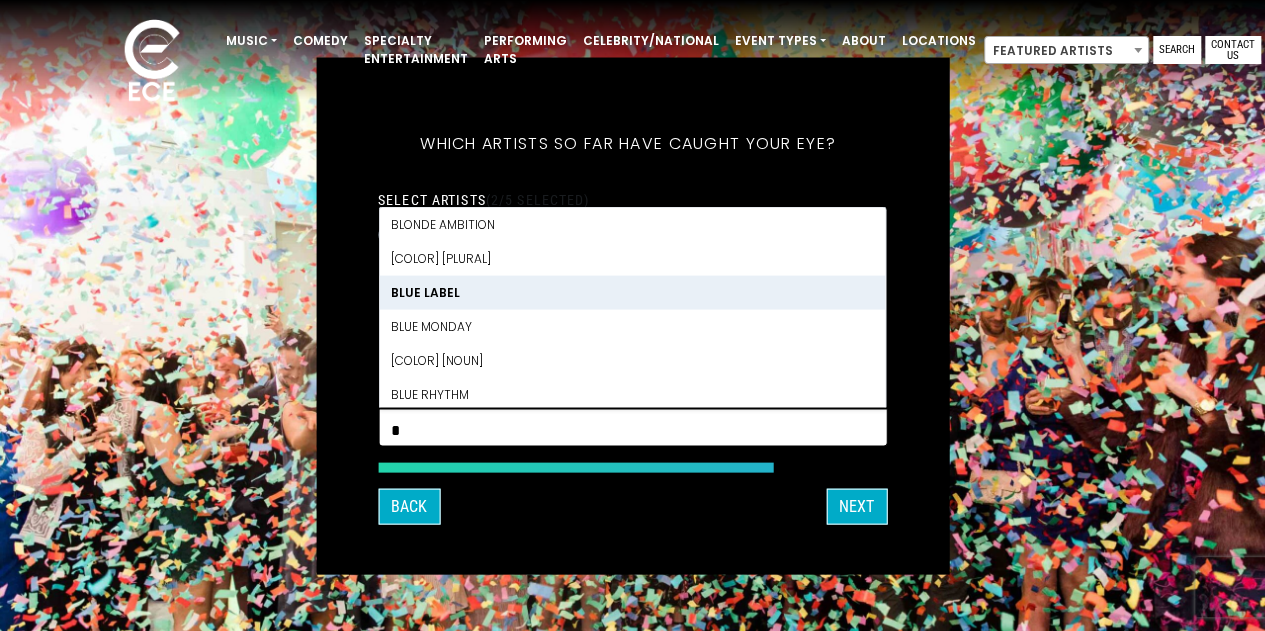 scroll, scrollTop: 0, scrollLeft: 0, axis: both 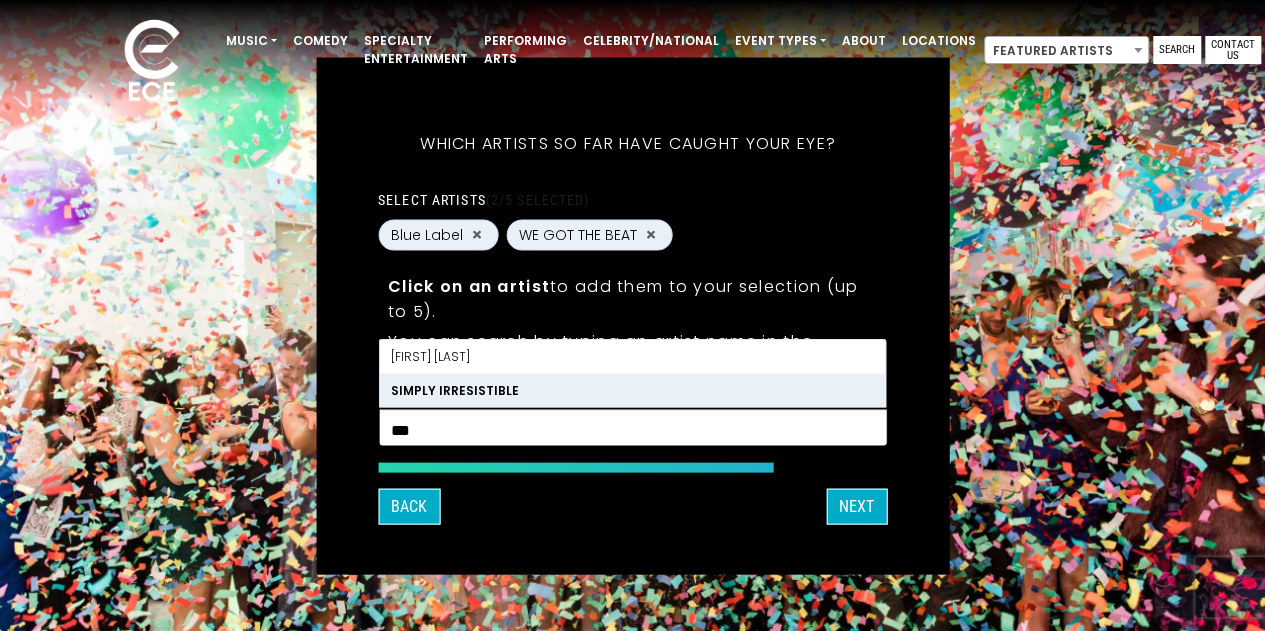click on "Simply Irresistible" at bounding box center (632, 390) 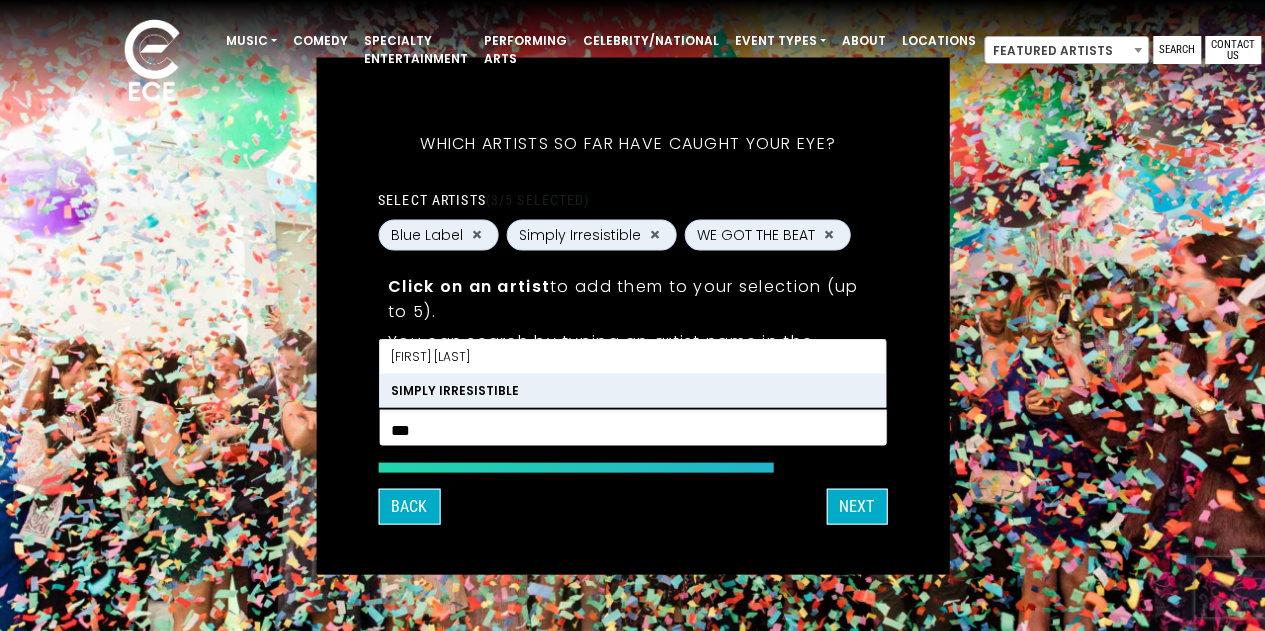 click on "***" at bounding box center (632, 430) 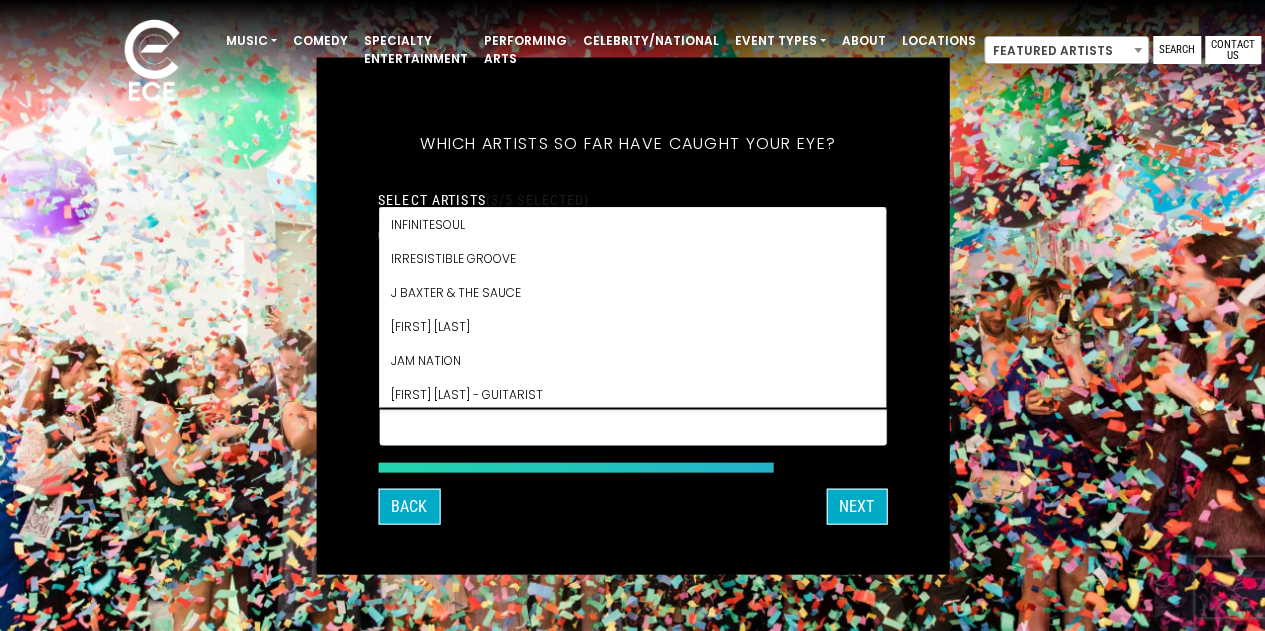 scroll, scrollTop: 3196, scrollLeft: 0, axis: vertical 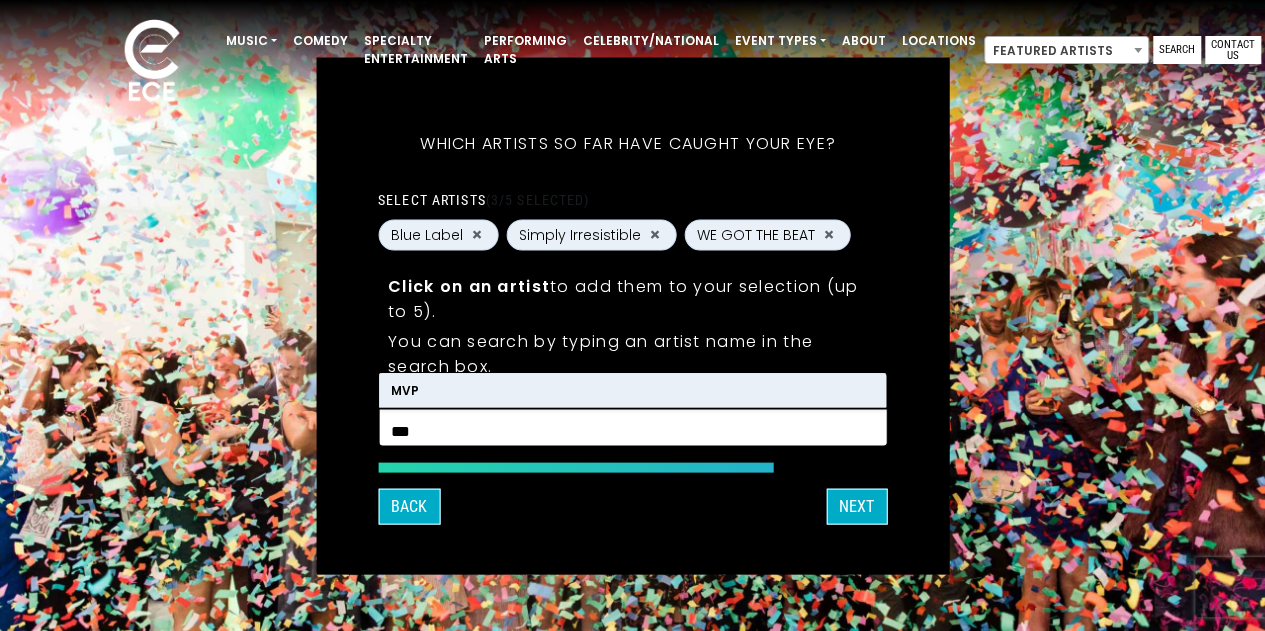 click on "MVP" at bounding box center [632, 390] 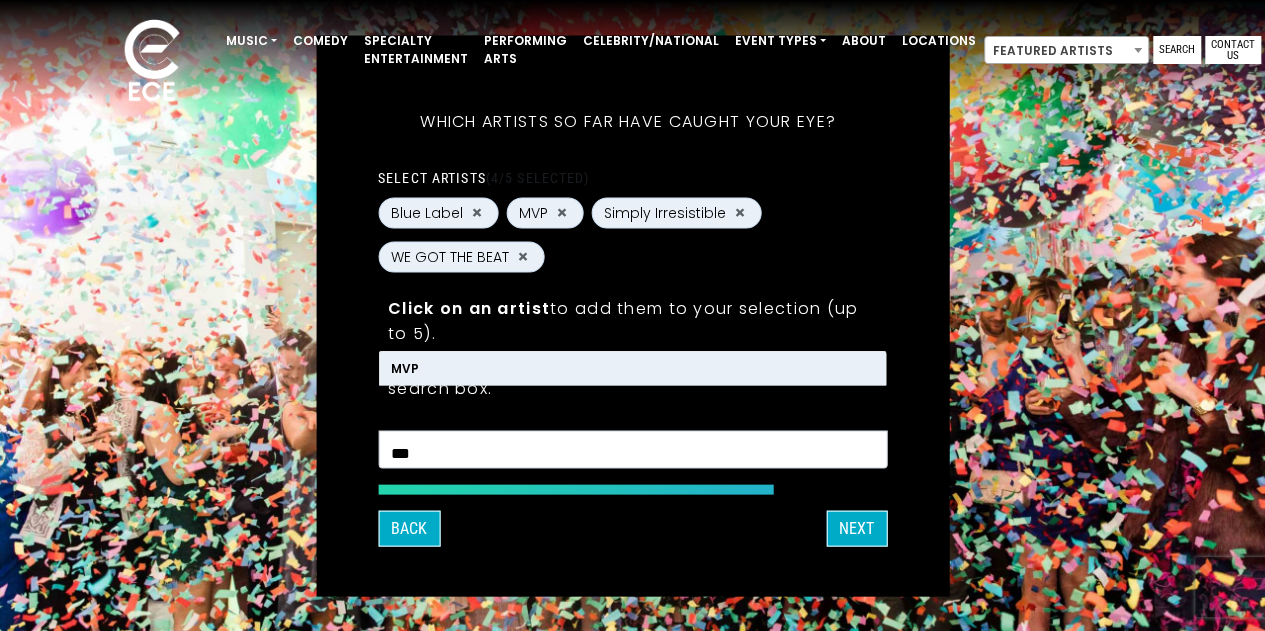 click on "***" at bounding box center (632, 452) 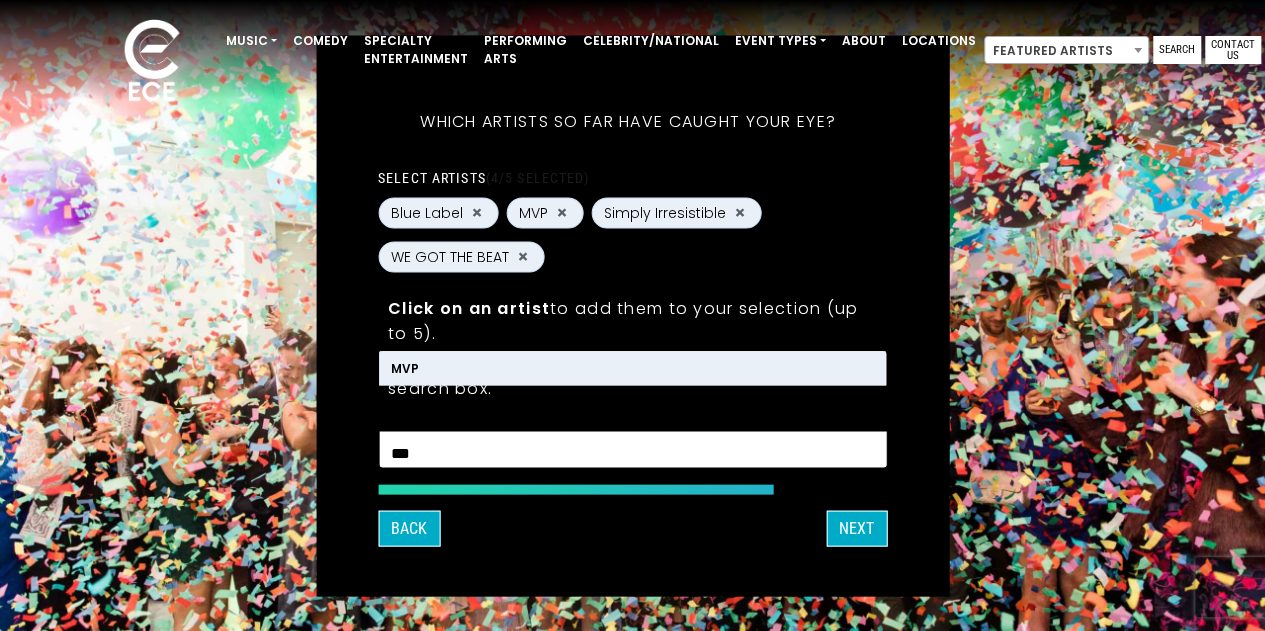 drag, startPoint x: 432, startPoint y: 451, endPoint x: 328, endPoint y: 450, distance: 104.00481 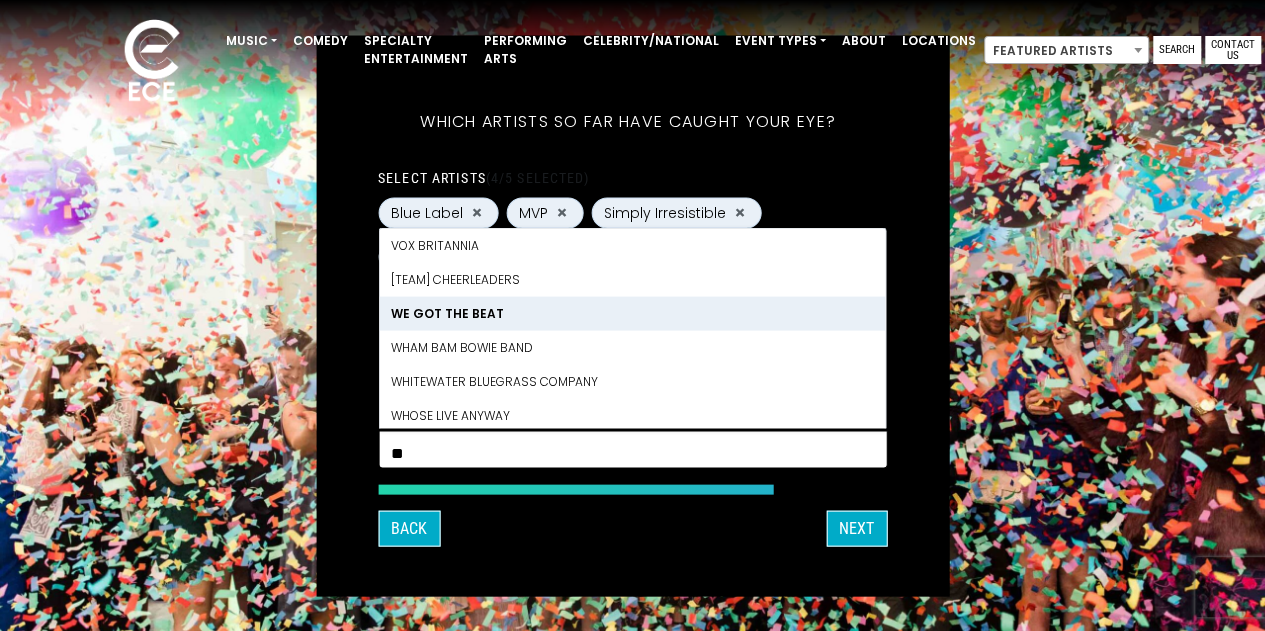 scroll, scrollTop: 0, scrollLeft: 0, axis: both 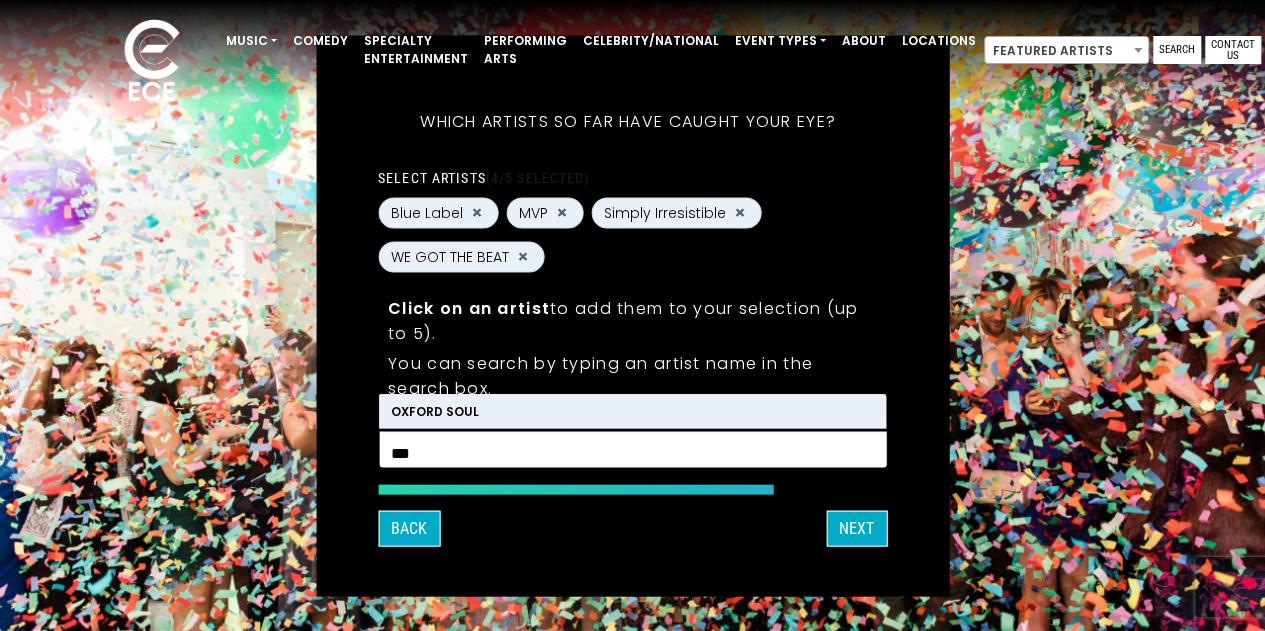 type on "***" 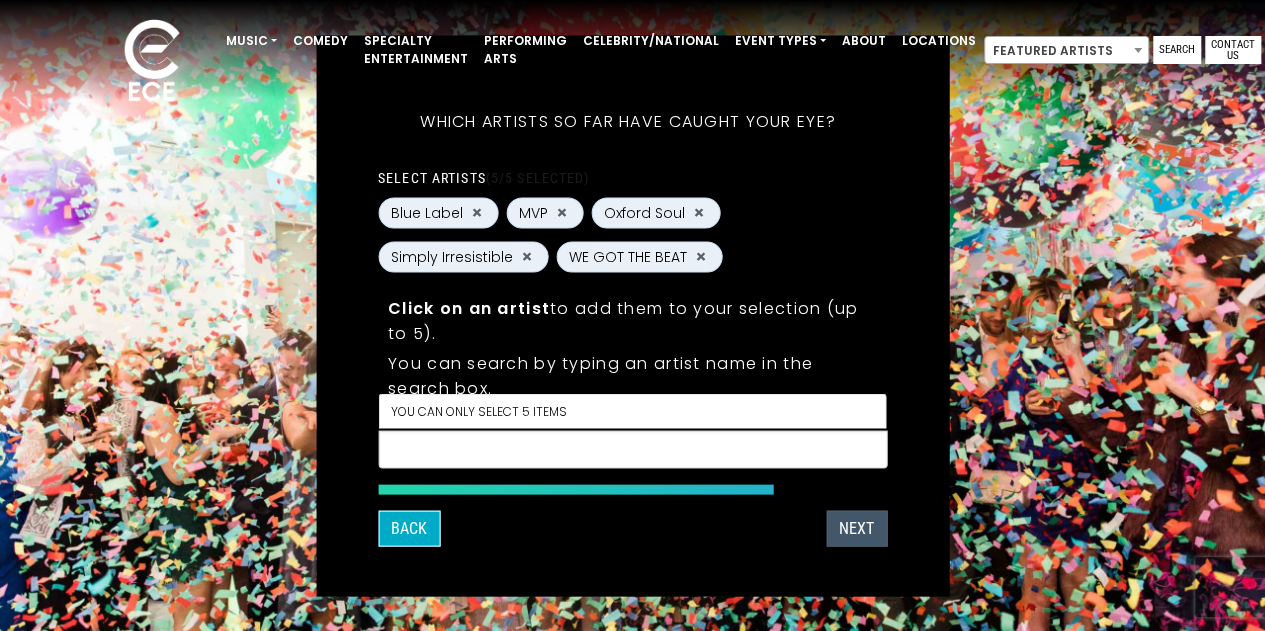 click on "Next" at bounding box center [856, 528] 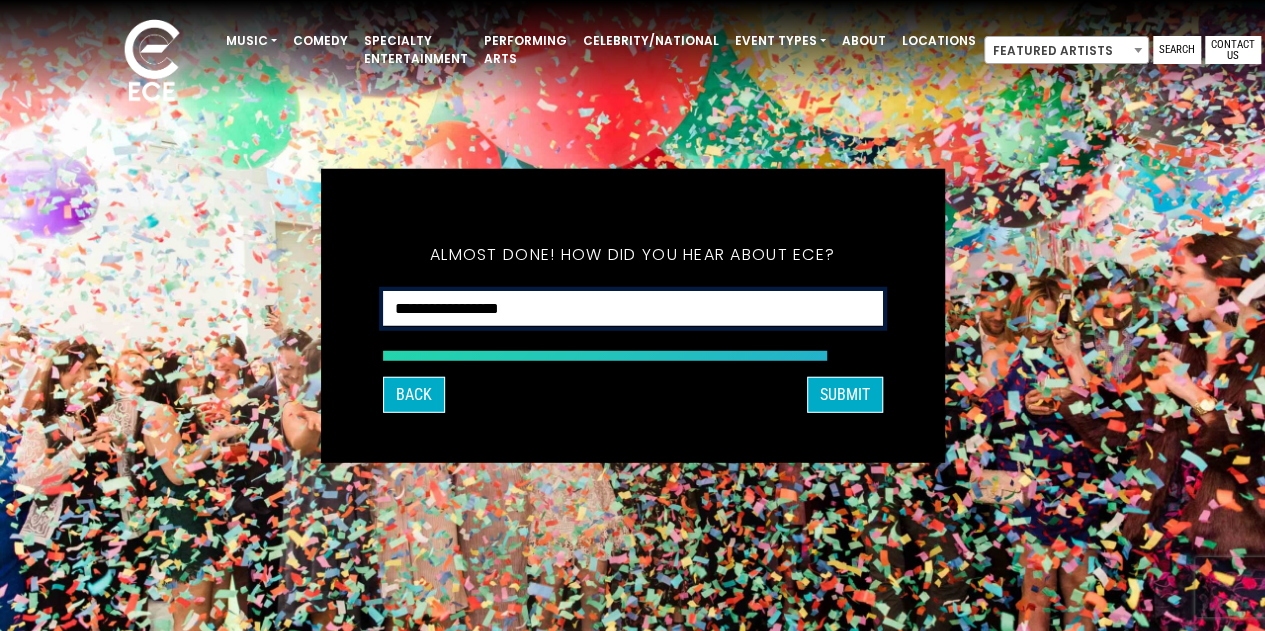 click on "**********" at bounding box center [633, 308] 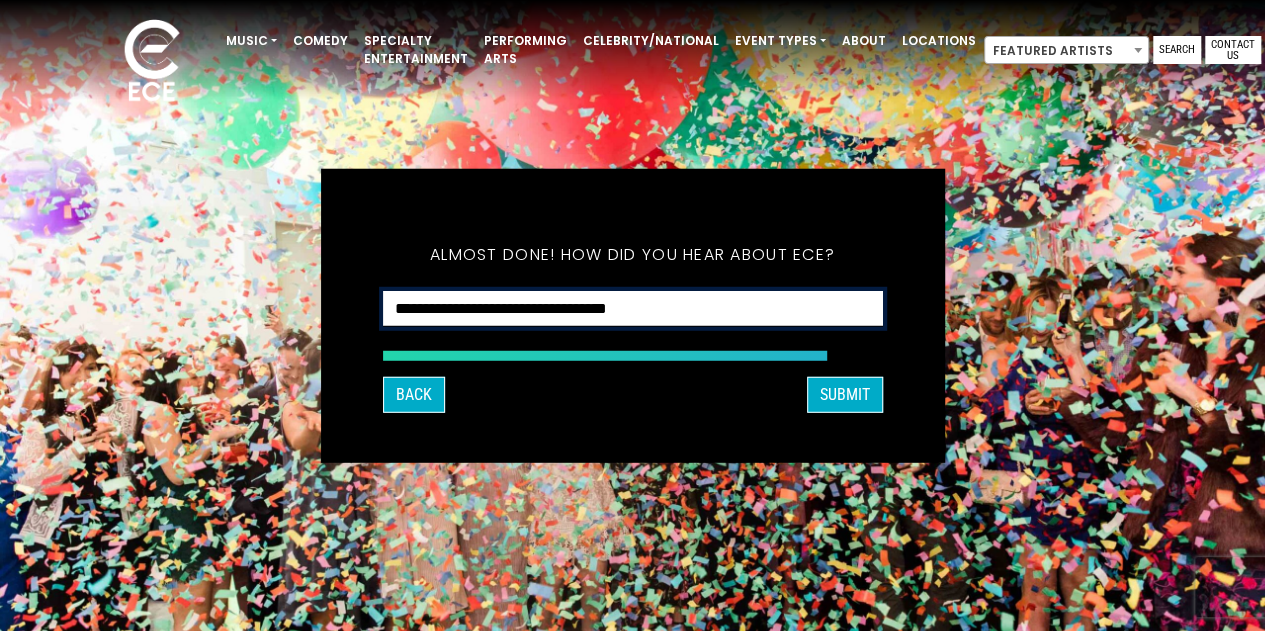 click on "**********" at bounding box center (633, 308) 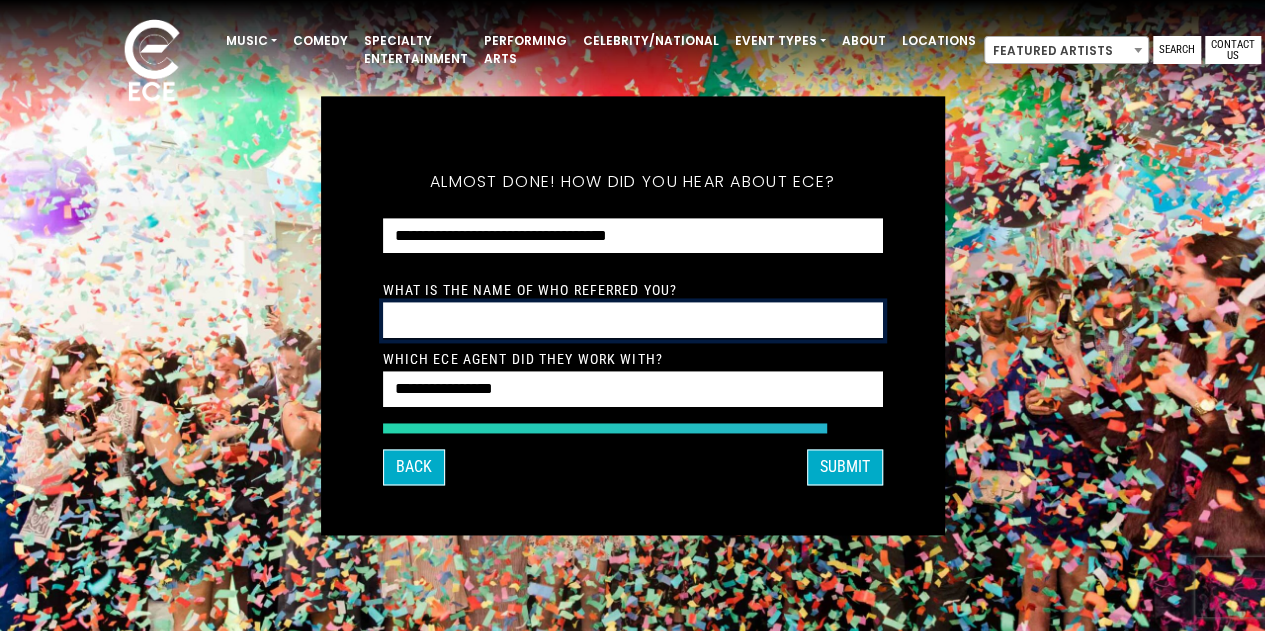 click at bounding box center [633, 321] 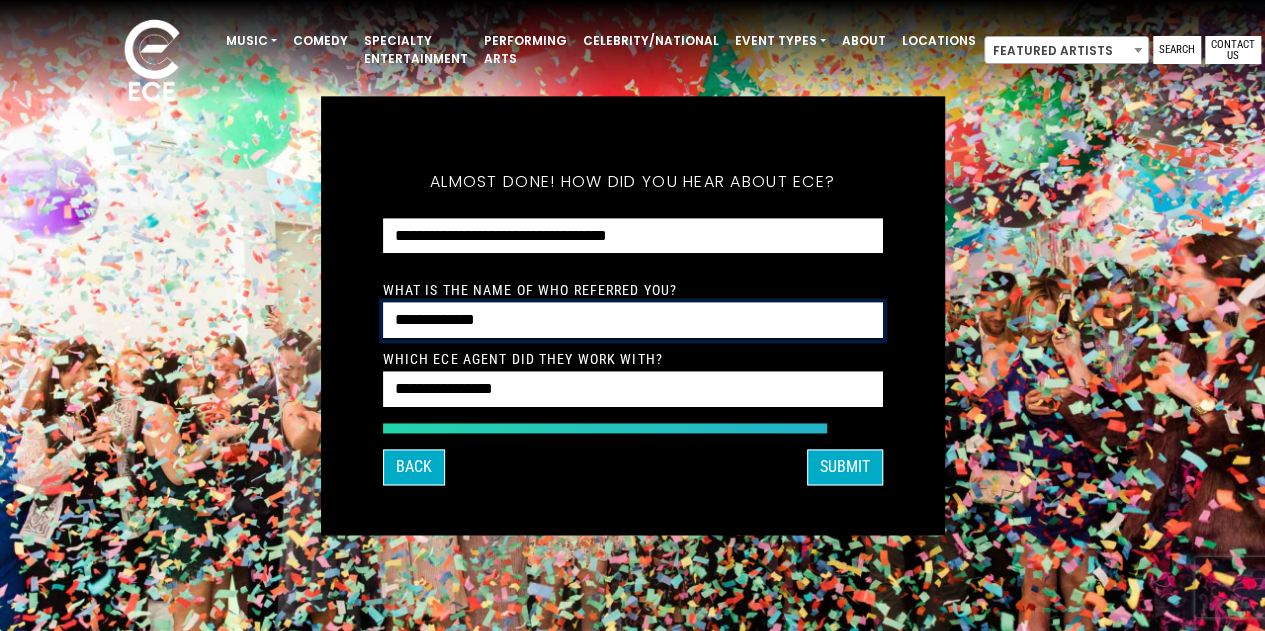 type on "**********" 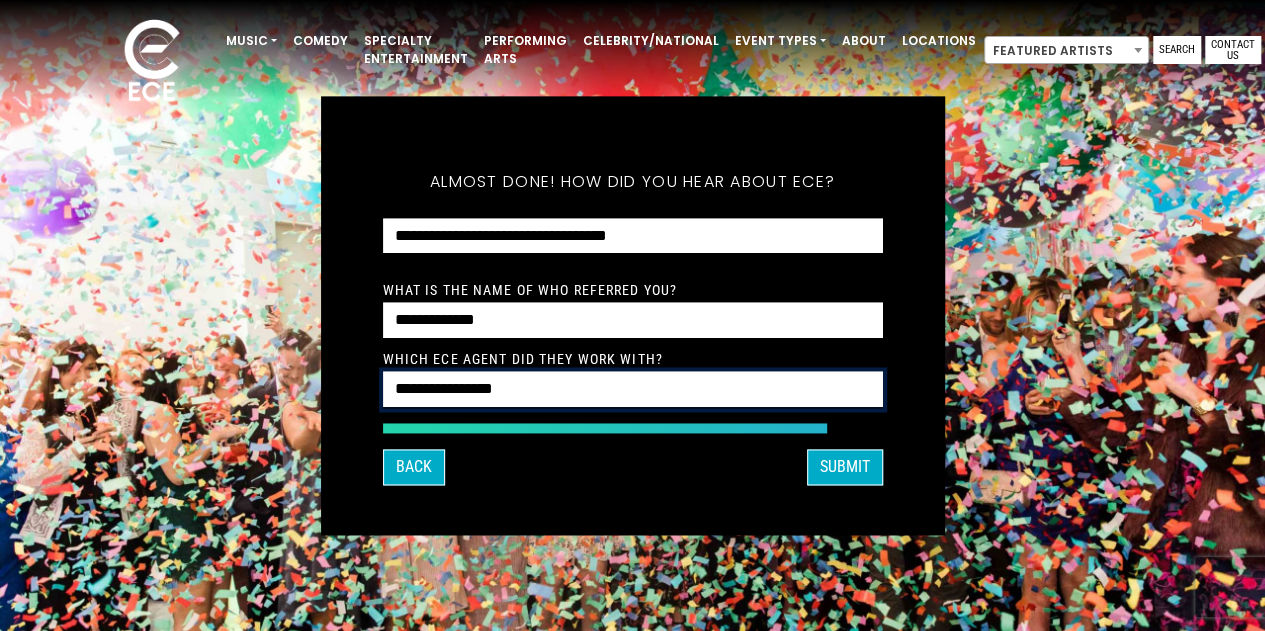 click on "**********" at bounding box center [633, 390] 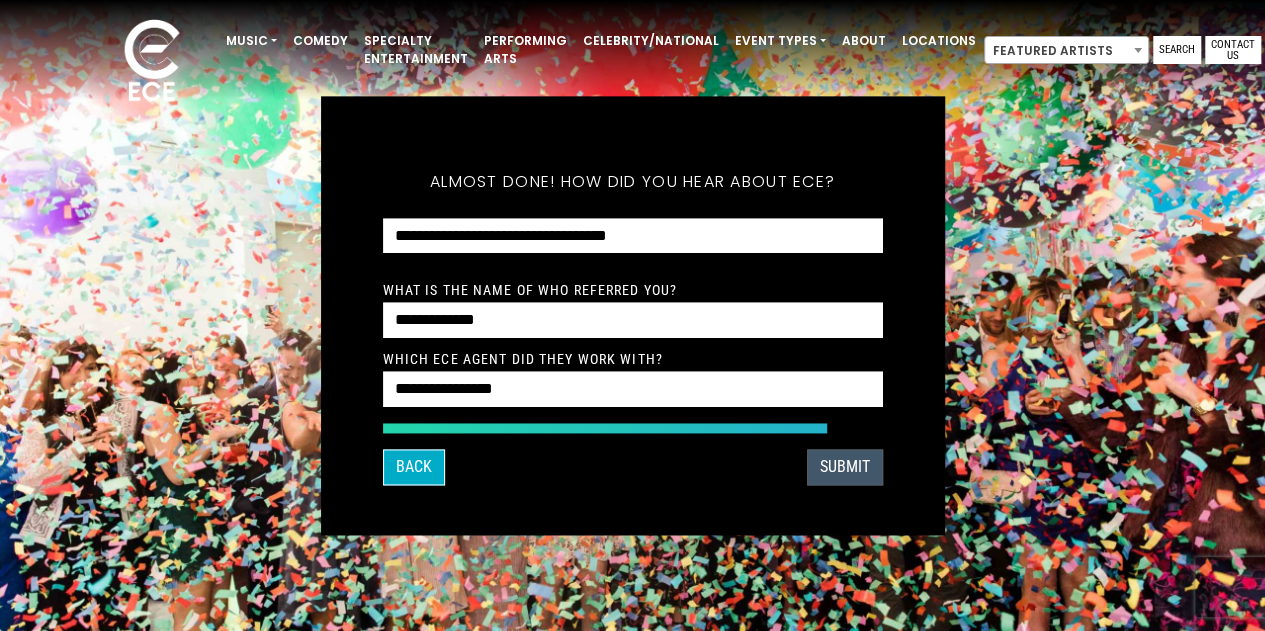 click on "SUBMIT" at bounding box center (845, 467) 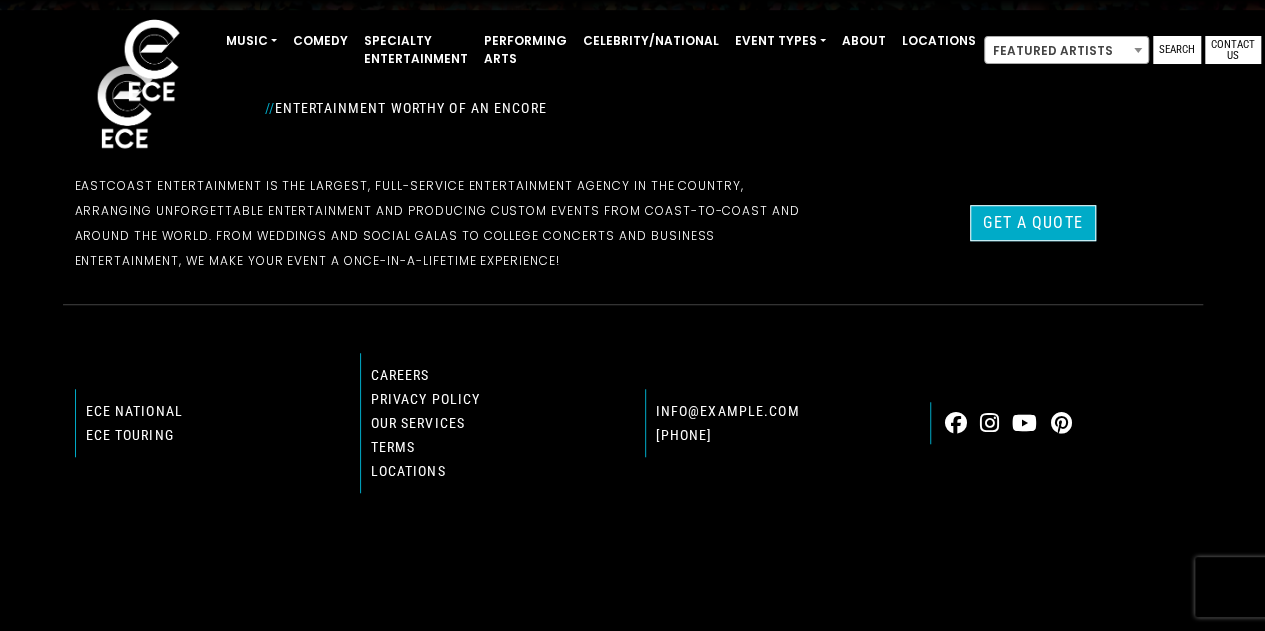 scroll, scrollTop: 619, scrollLeft: 0, axis: vertical 